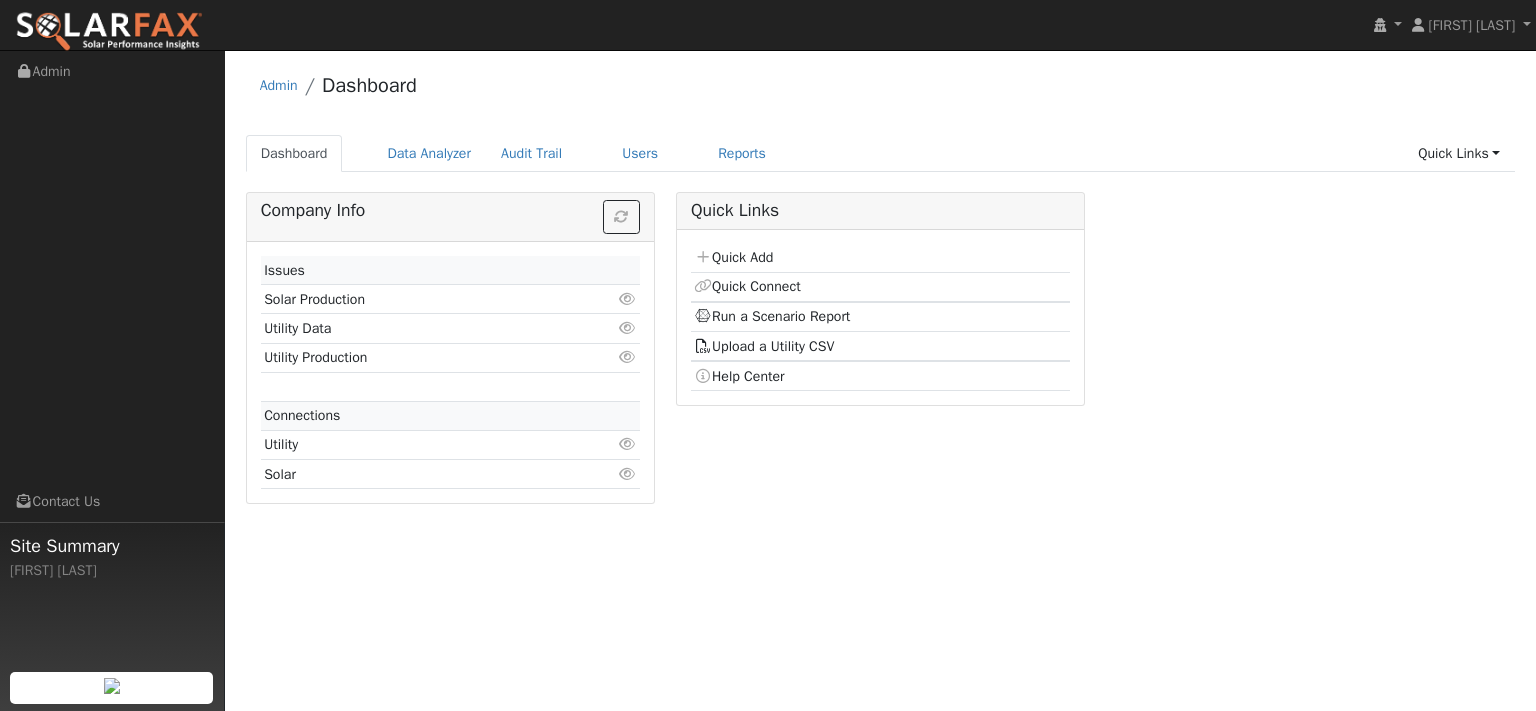 scroll, scrollTop: 0, scrollLeft: 0, axis: both 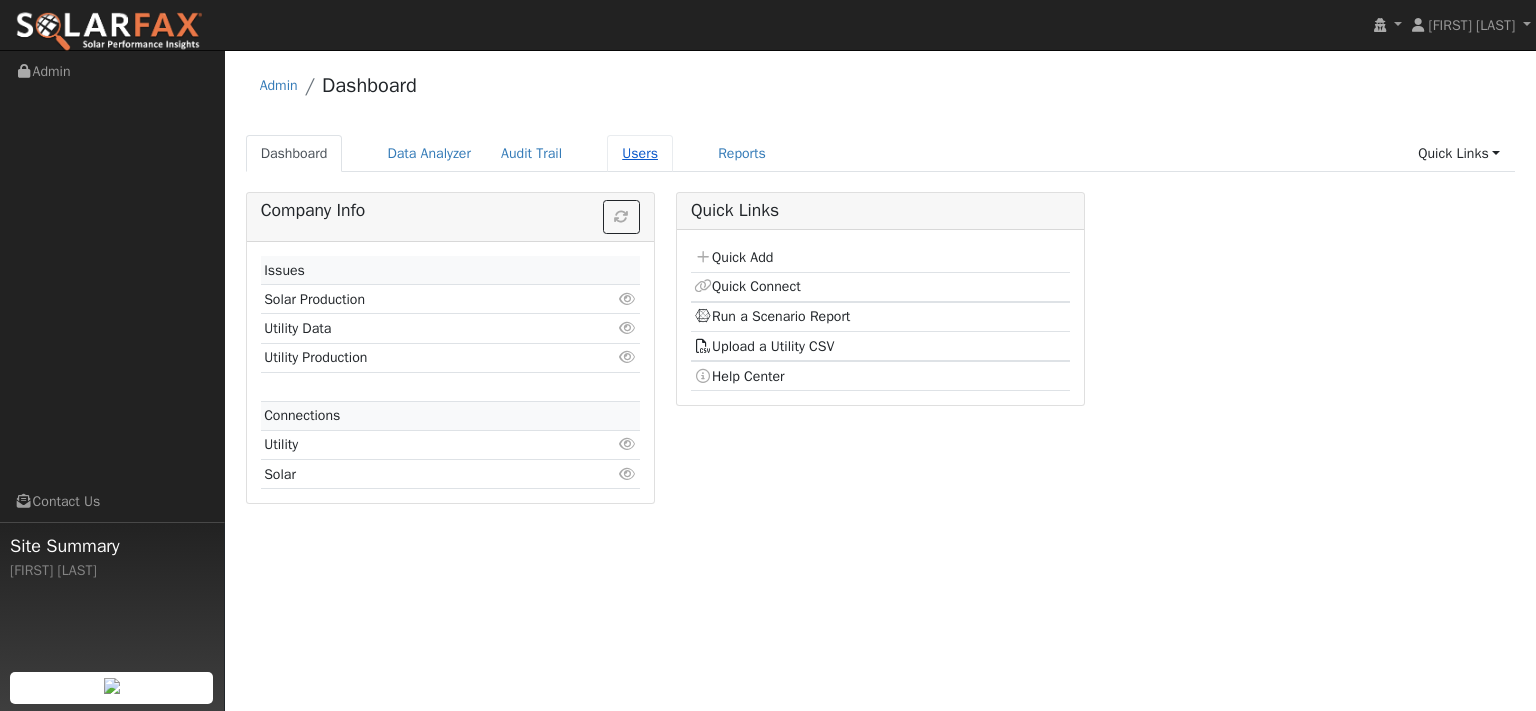 click on "Users" at bounding box center [640, 153] 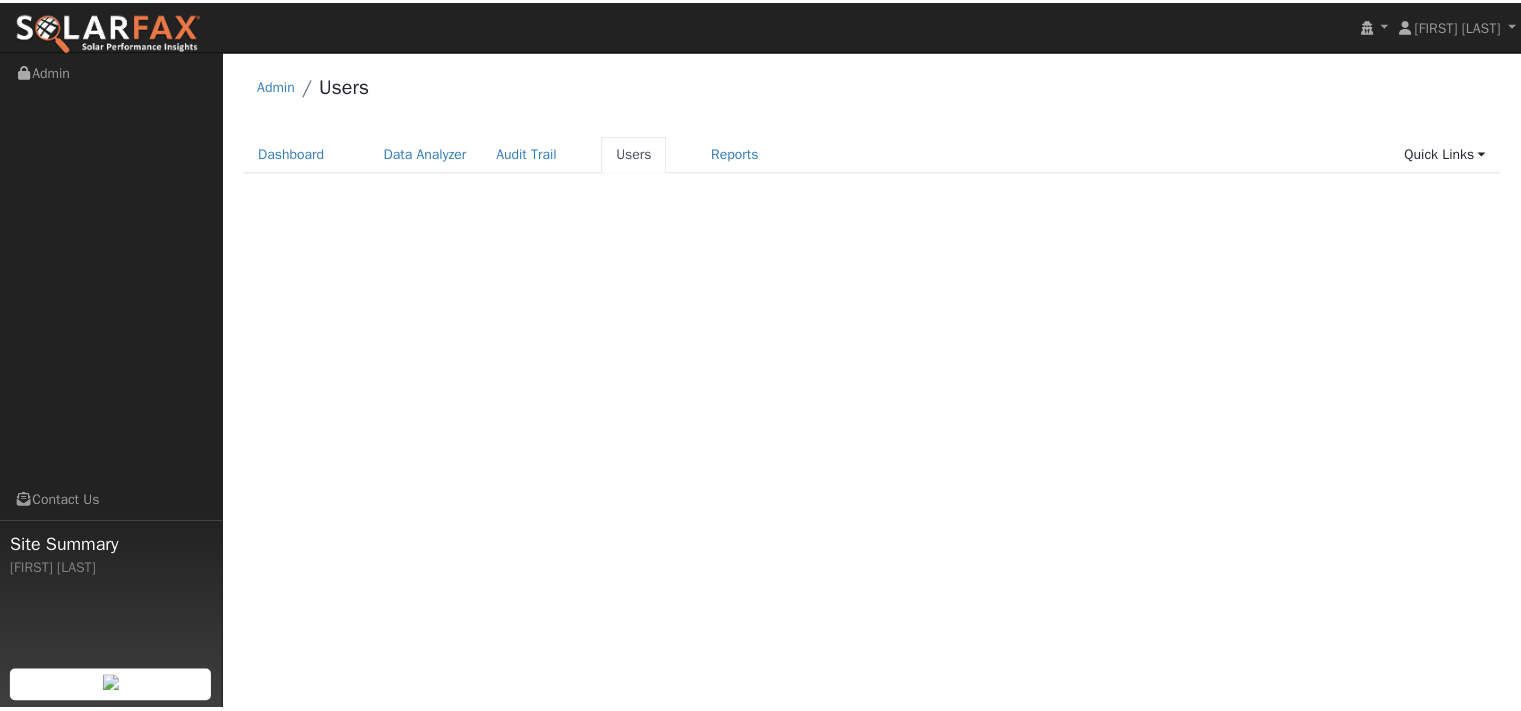 scroll, scrollTop: 0, scrollLeft: 0, axis: both 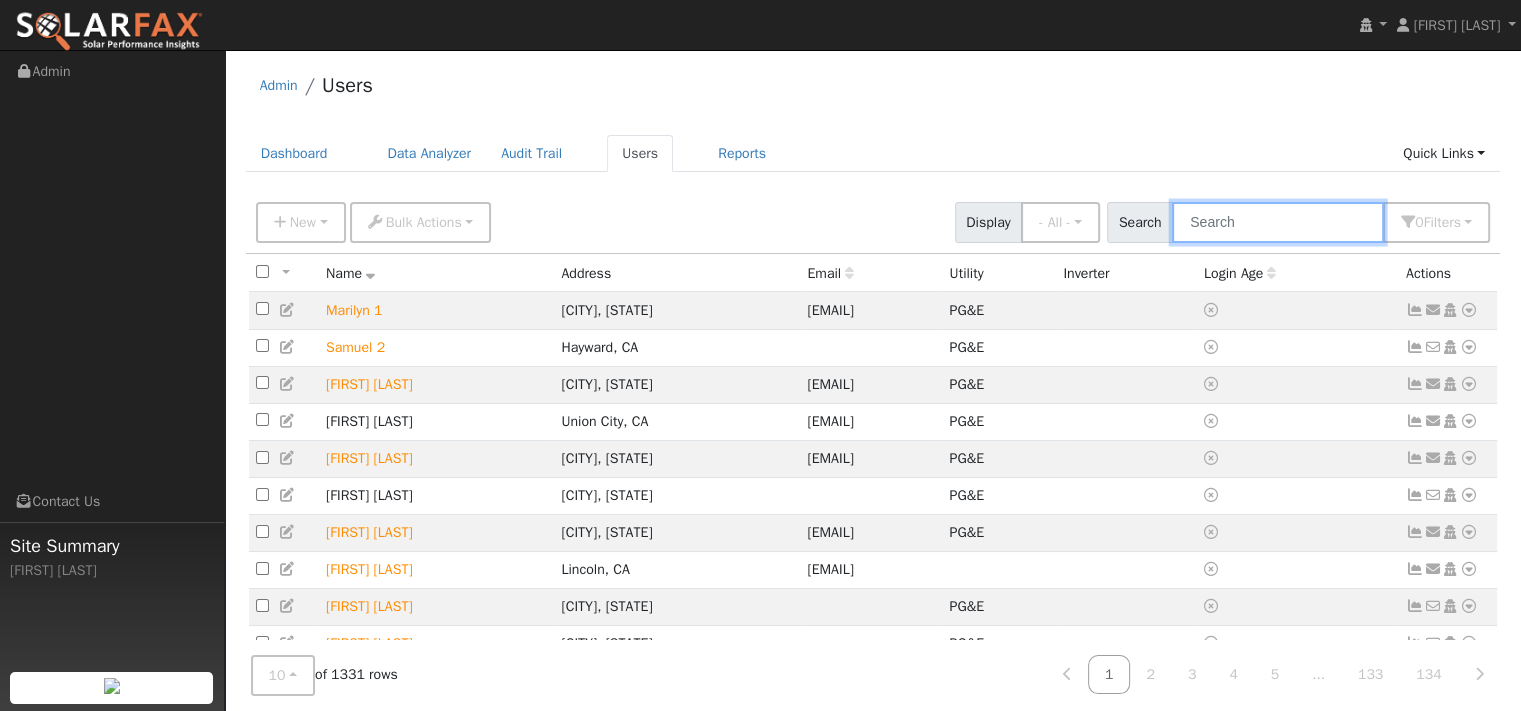 click at bounding box center [1278, 222] 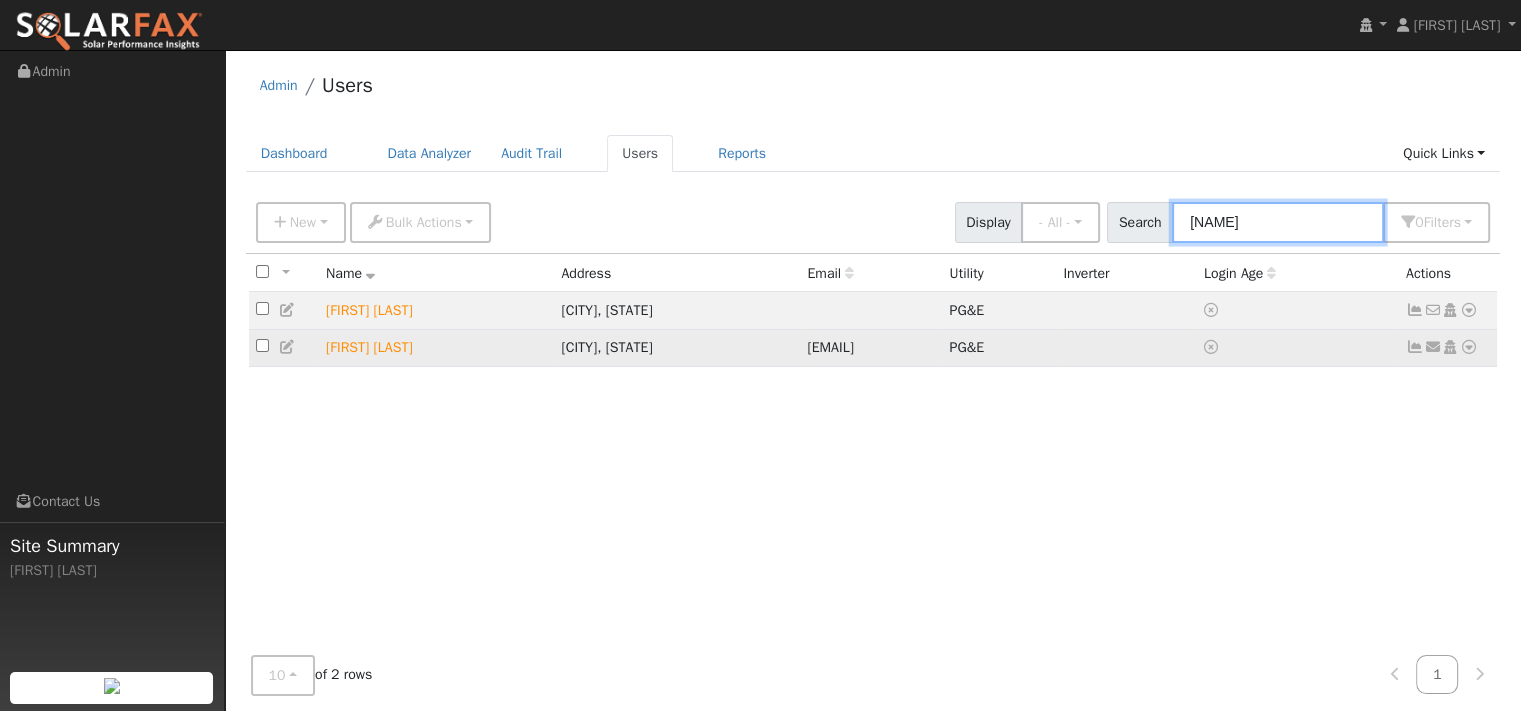 type on "giltner" 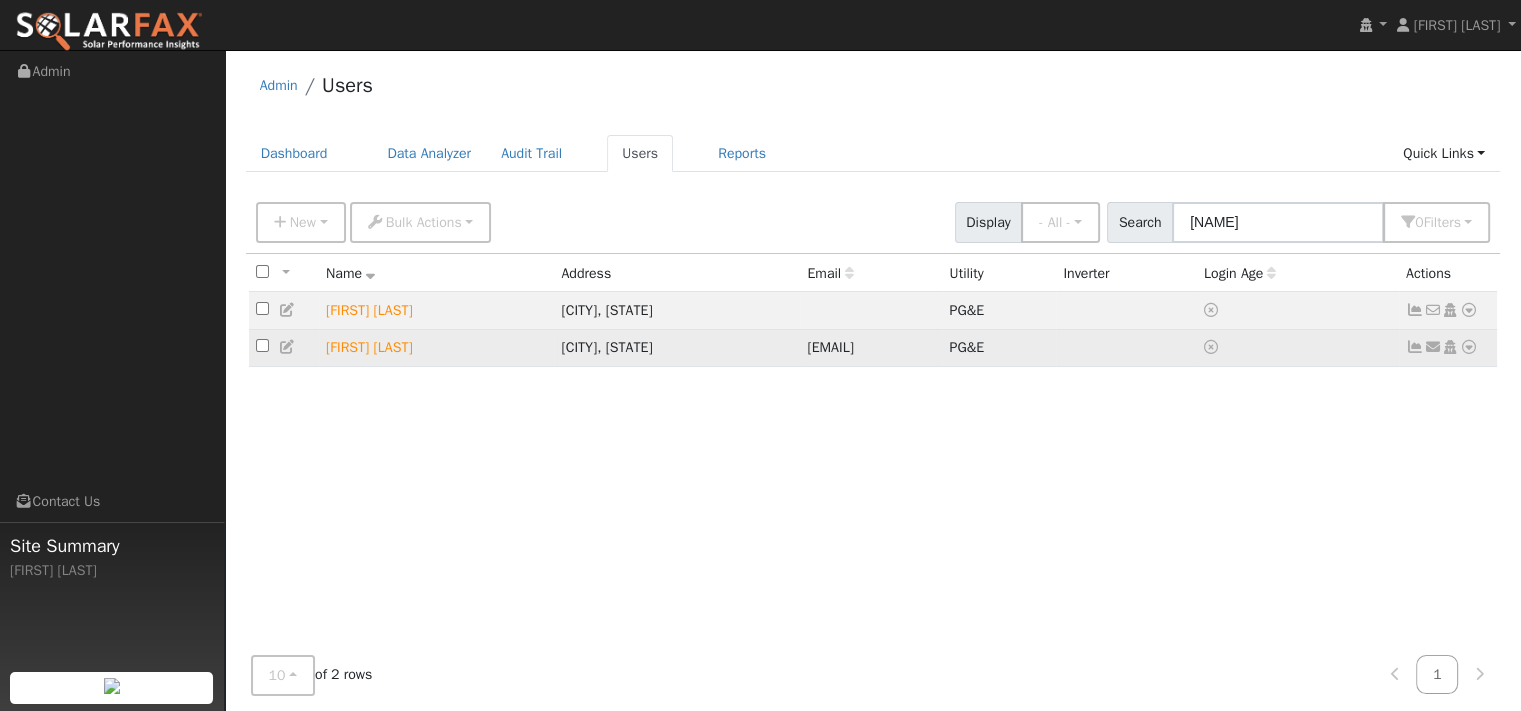 click at bounding box center (1469, 347) 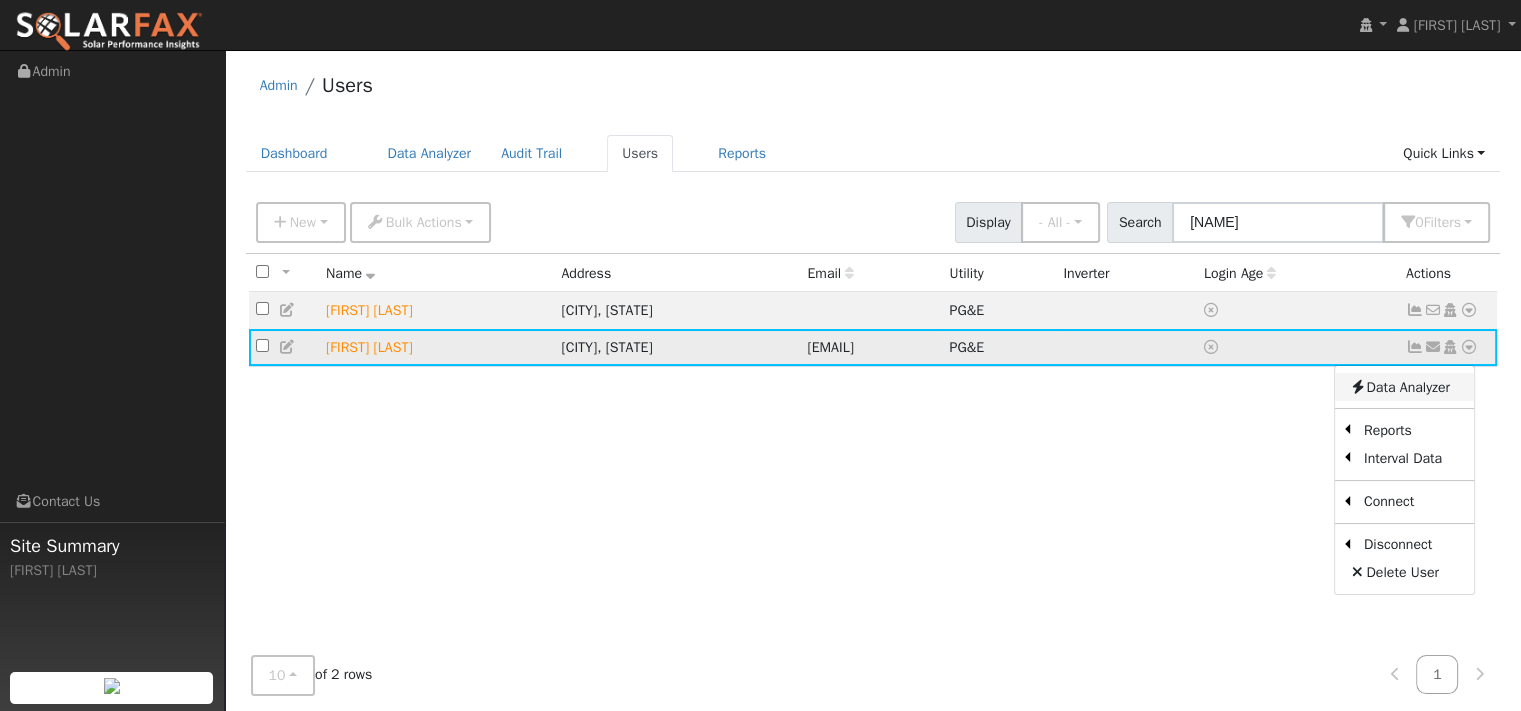 click on "Data Analyzer" at bounding box center (1404, 387) 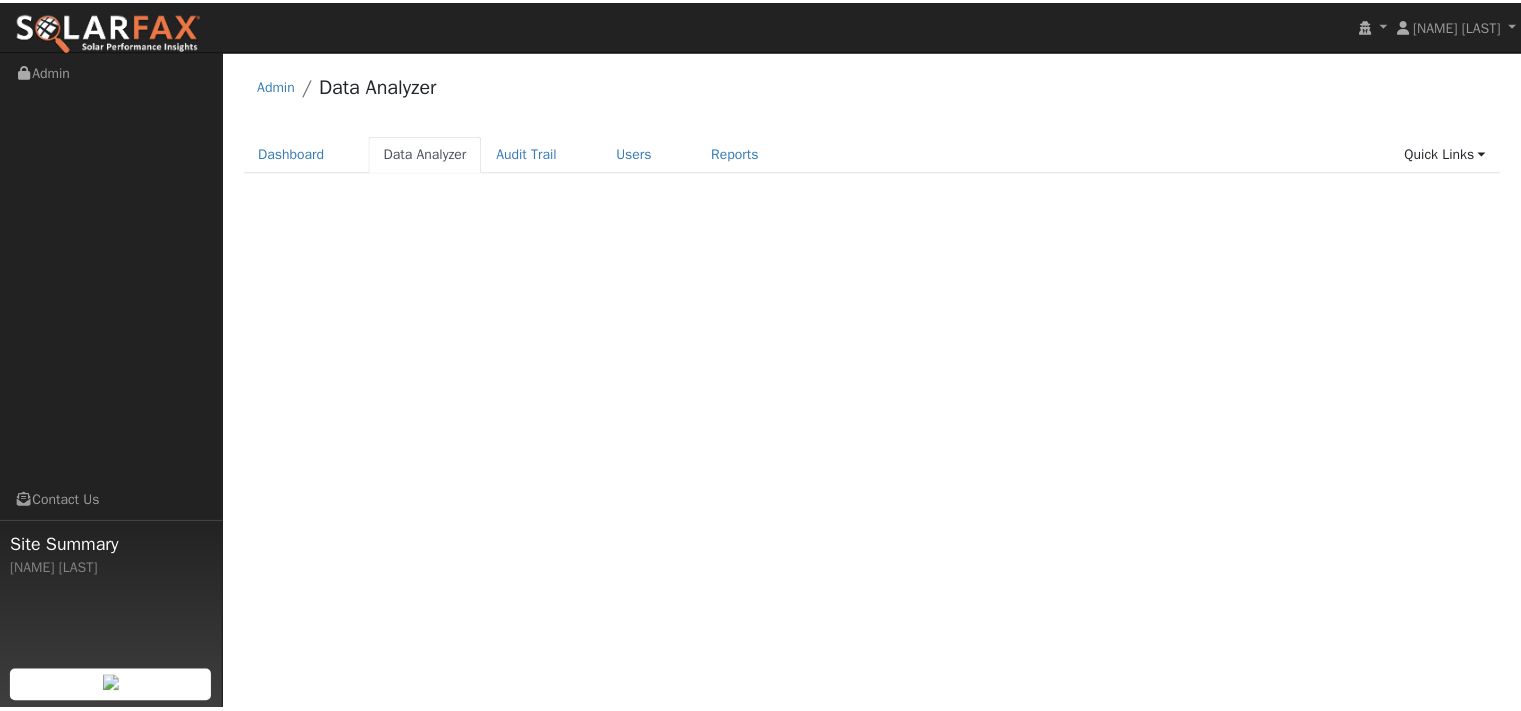 scroll, scrollTop: 0, scrollLeft: 0, axis: both 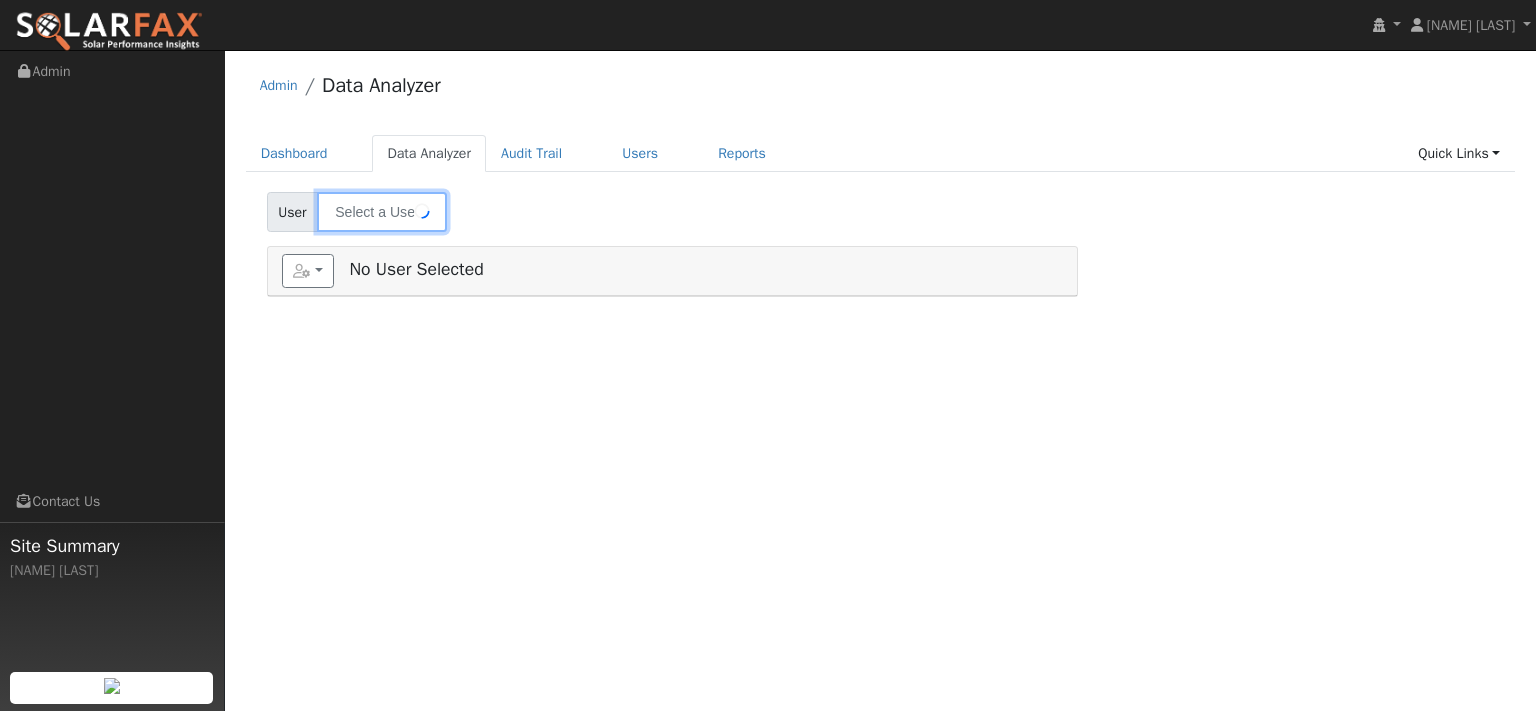 type on "[NAME] [LAST]" 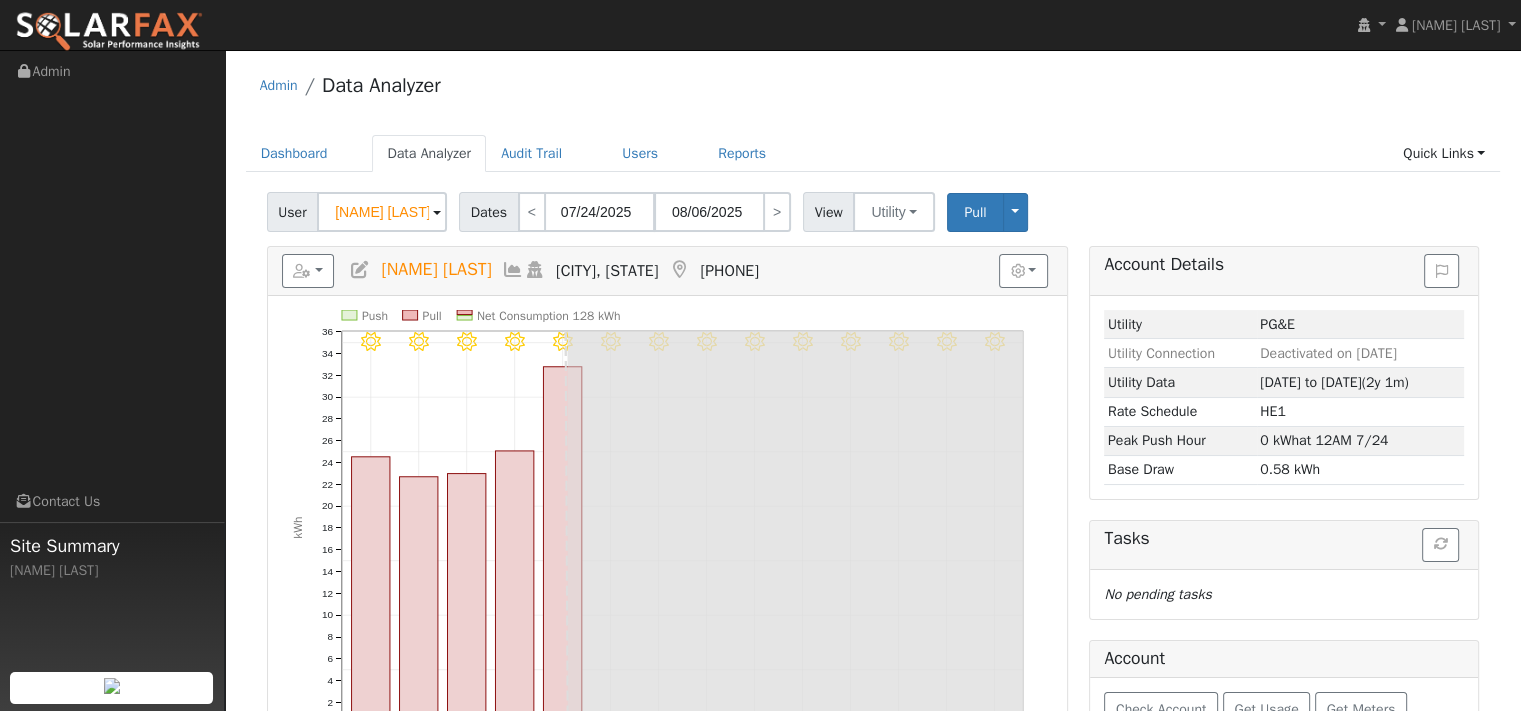 click on "Admin
Data Analyzer" at bounding box center [873, 90] 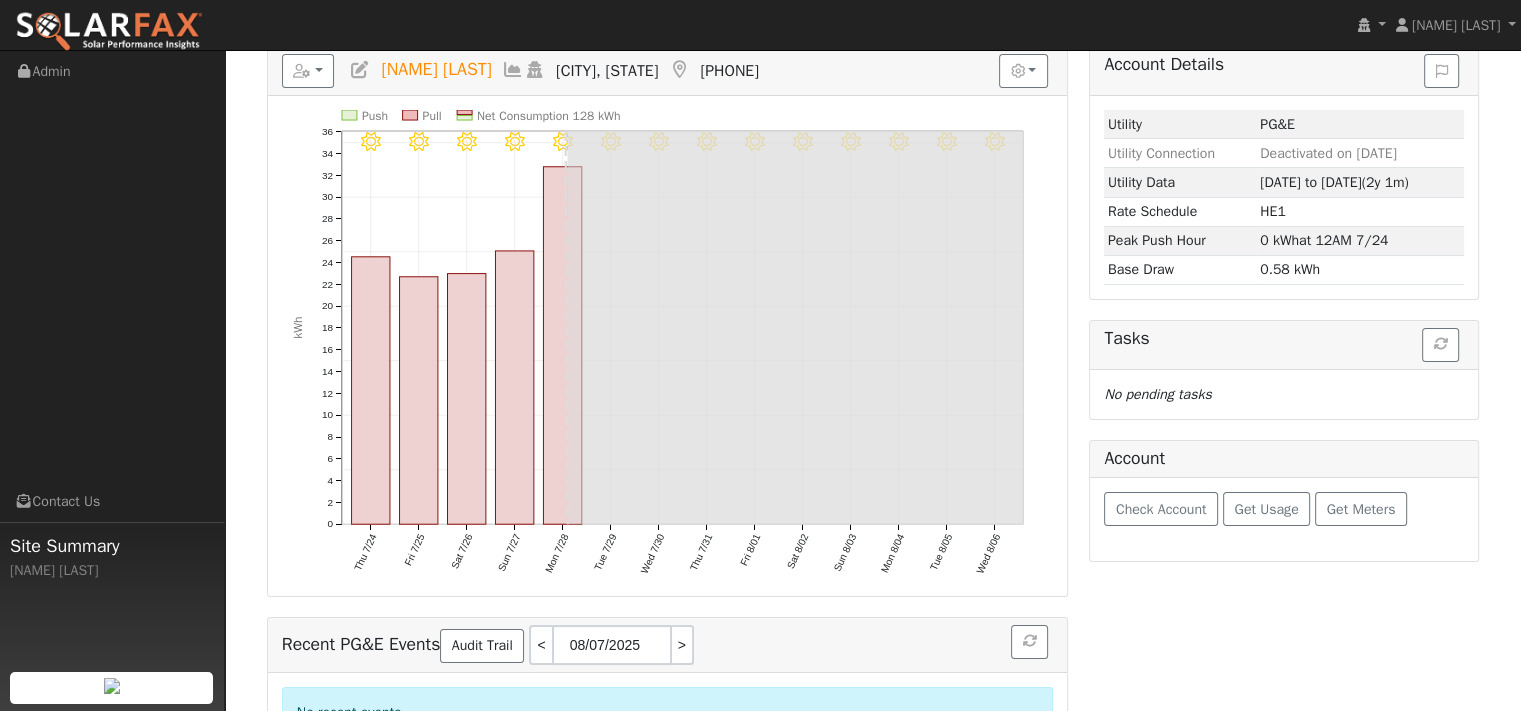 scroll, scrollTop: 100, scrollLeft: 0, axis: vertical 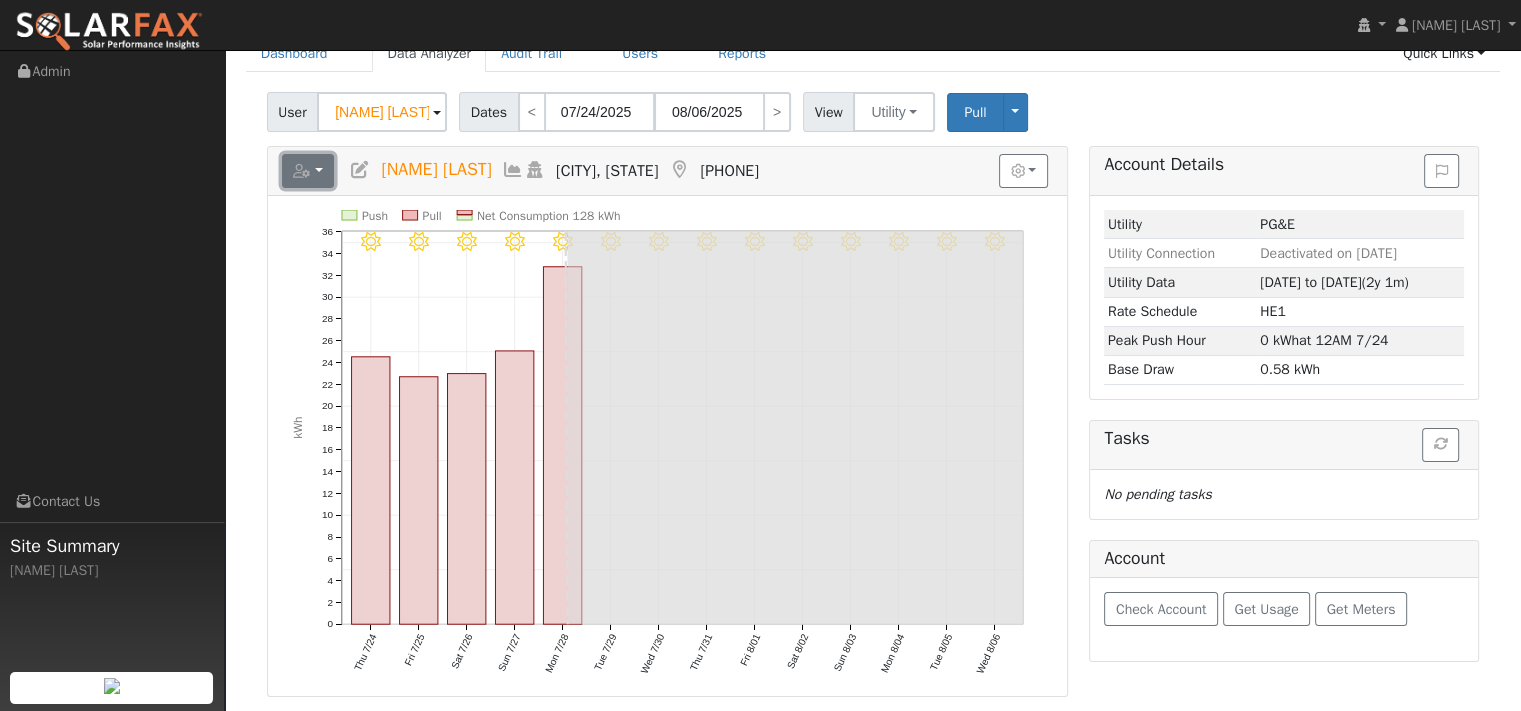click at bounding box center [302, 171] 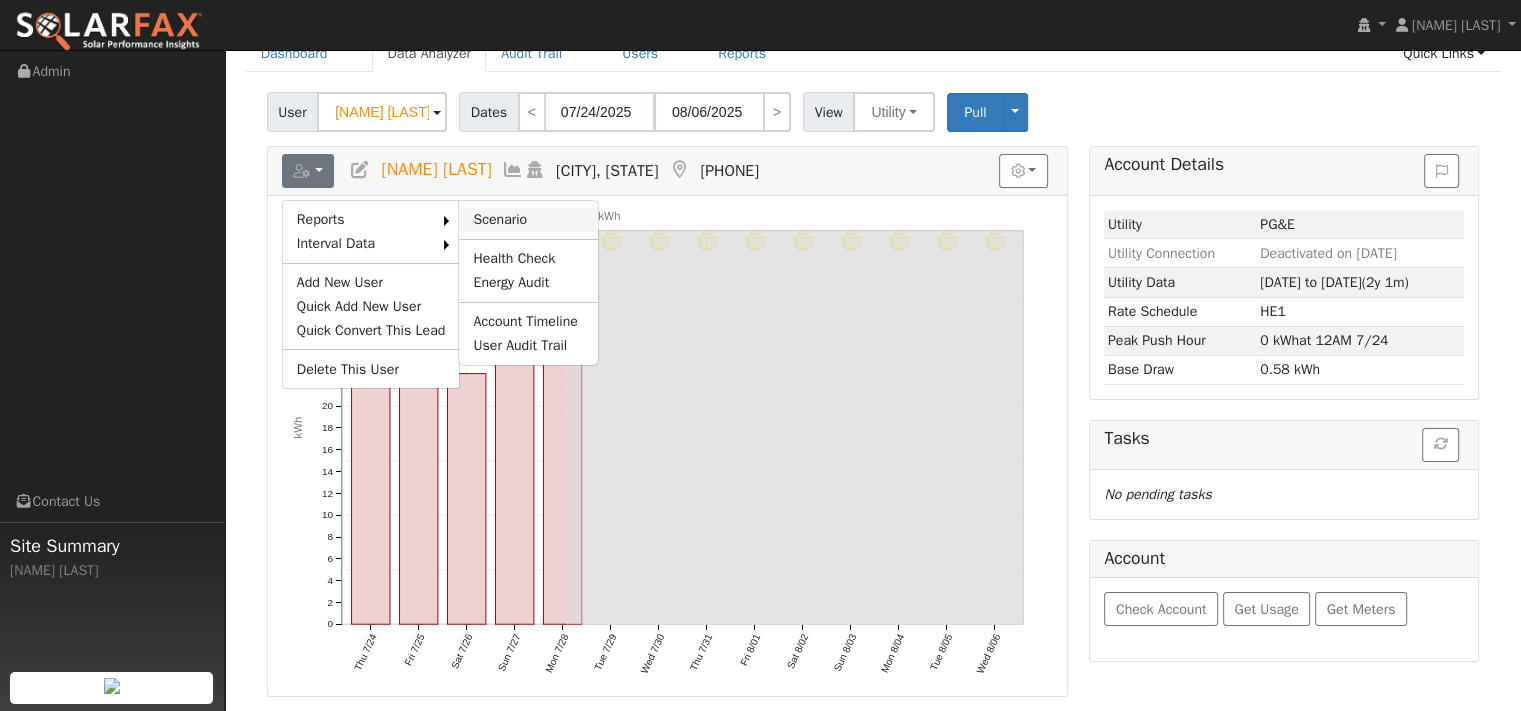 click on "Scenario" at bounding box center [528, 220] 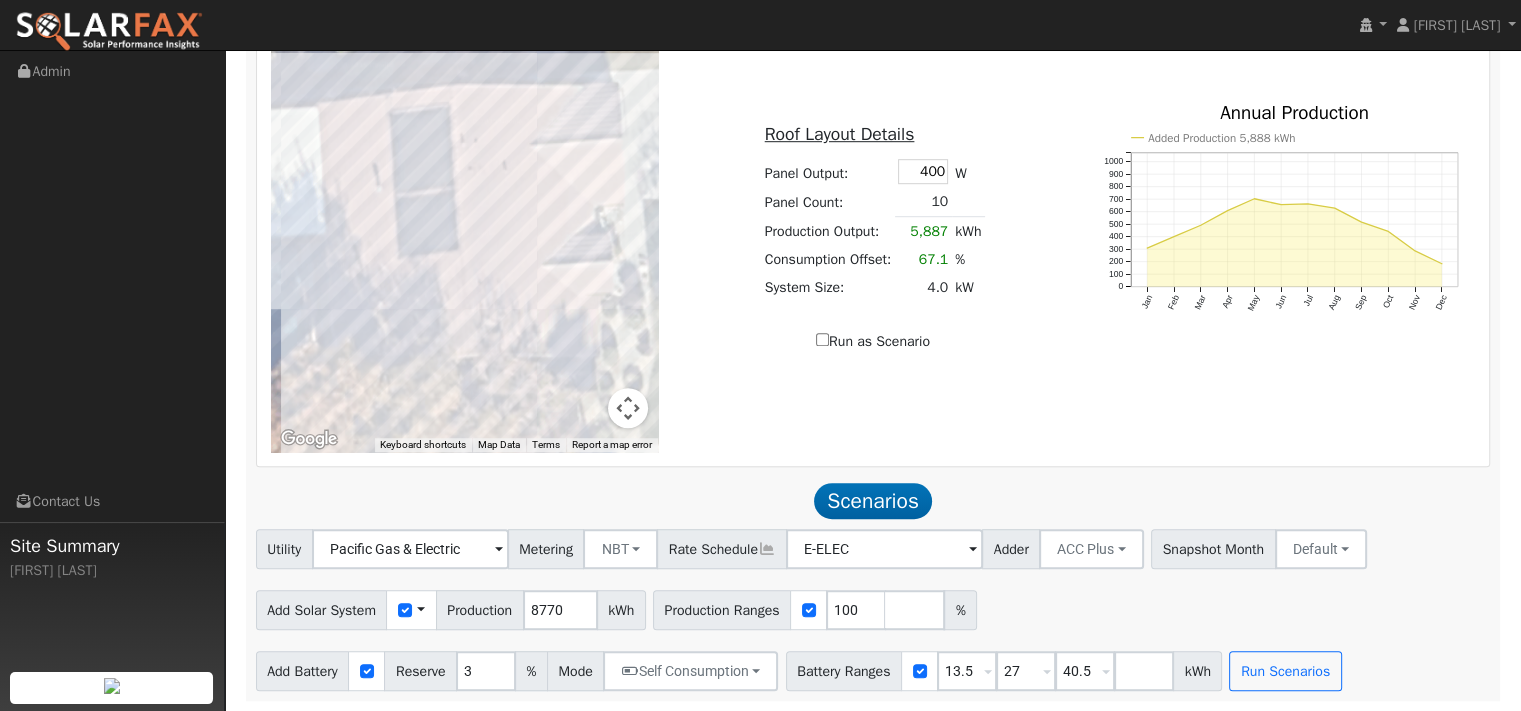 scroll, scrollTop: 1564, scrollLeft: 0, axis: vertical 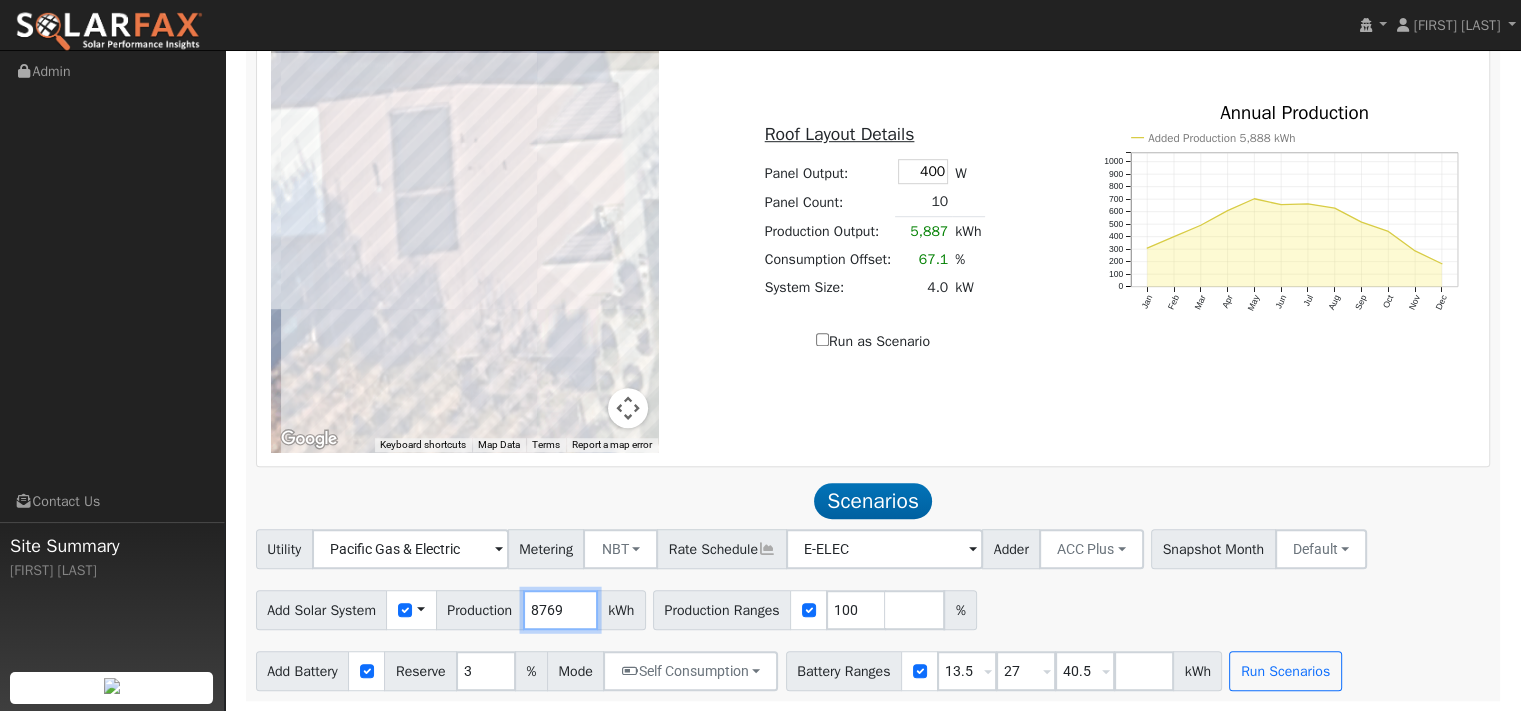 click on "8769" at bounding box center (560, 610) 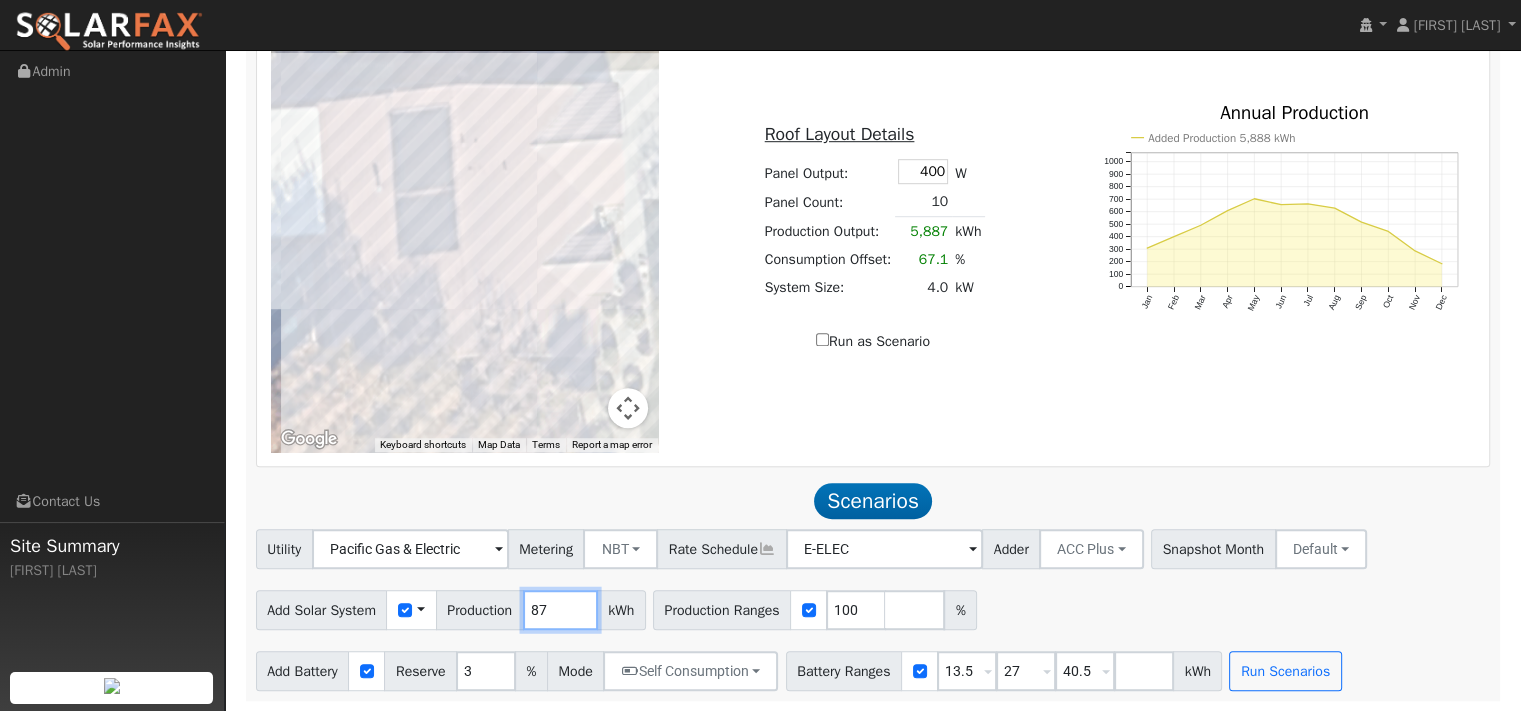 type on "8" 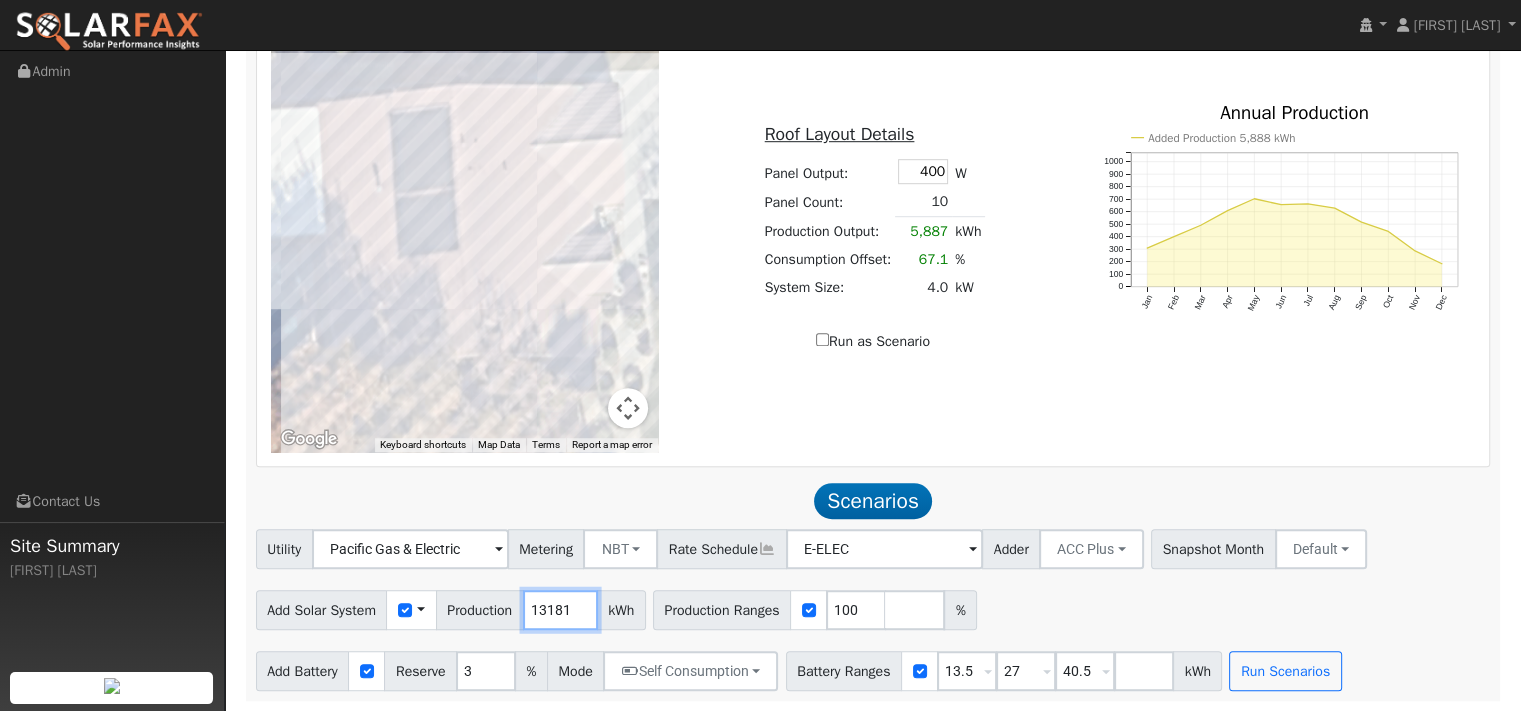 scroll, scrollTop: 0, scrollLeft: 4, axis: horizontal 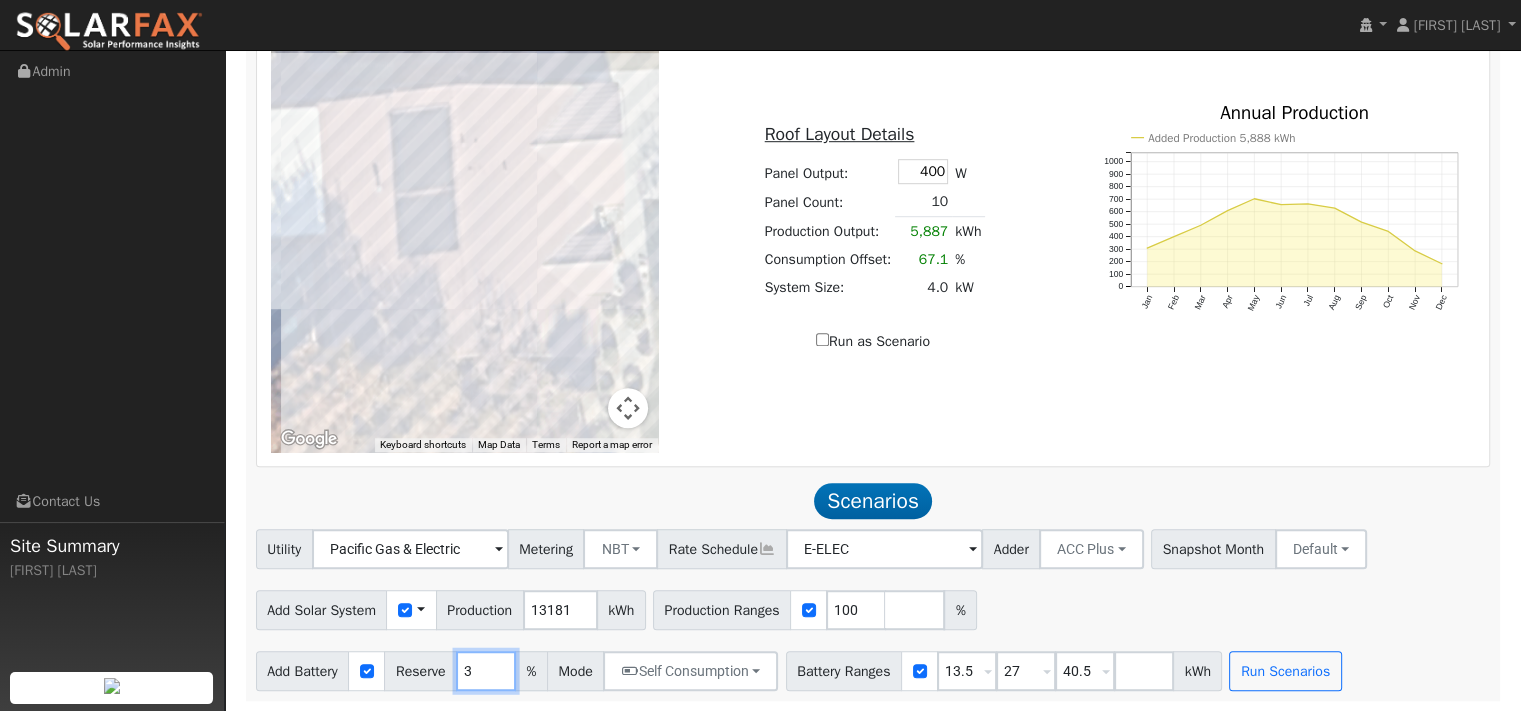 click on "3" at bounding box center [486, 671] 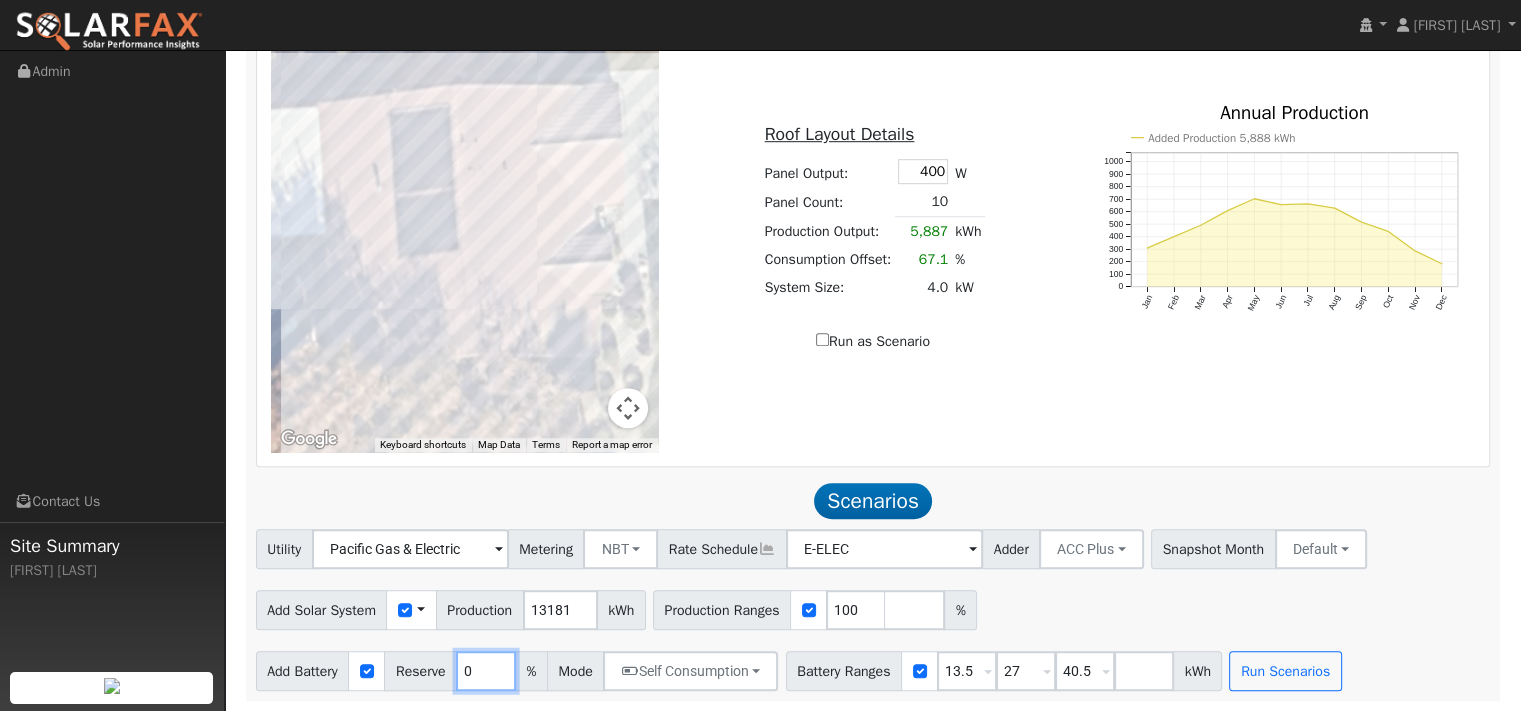 type on "0" 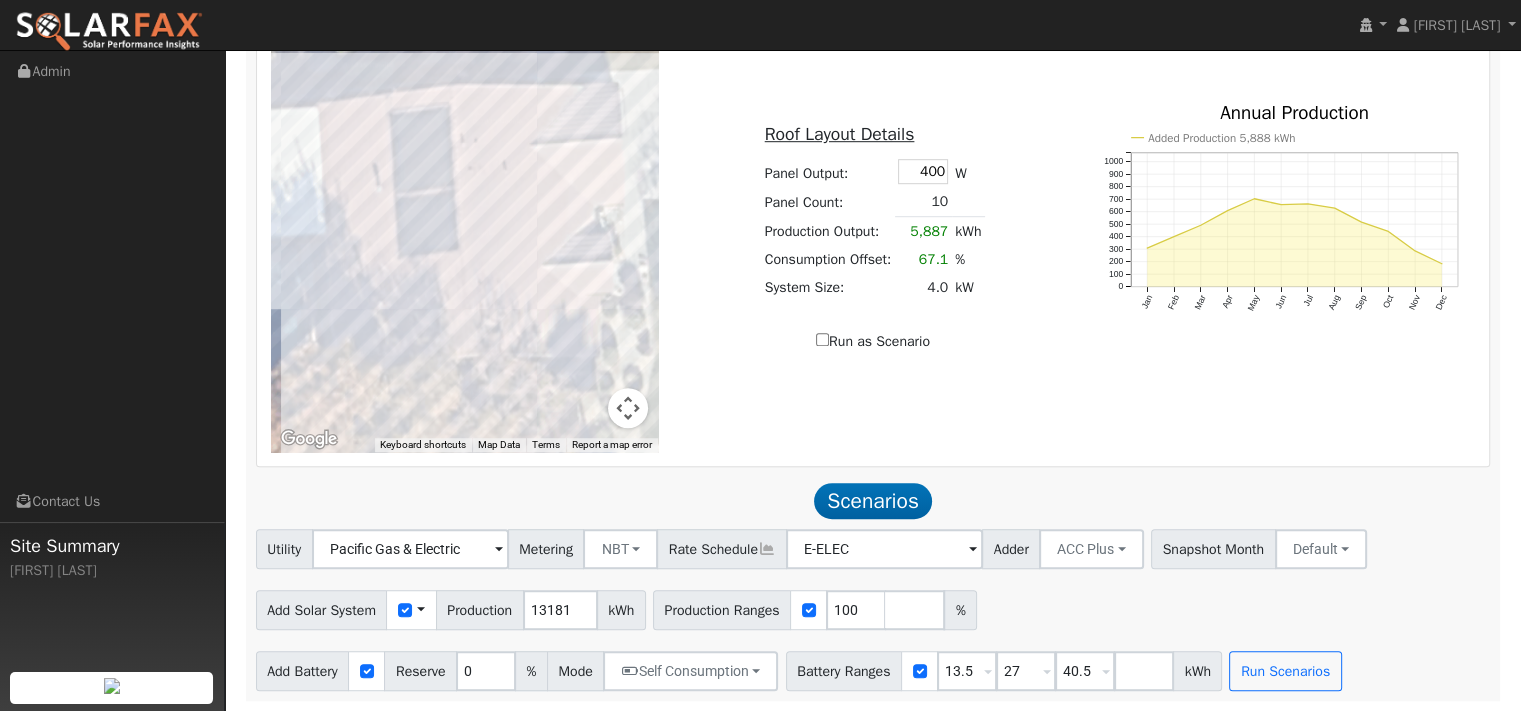 click at bounding box center [1106, 672] 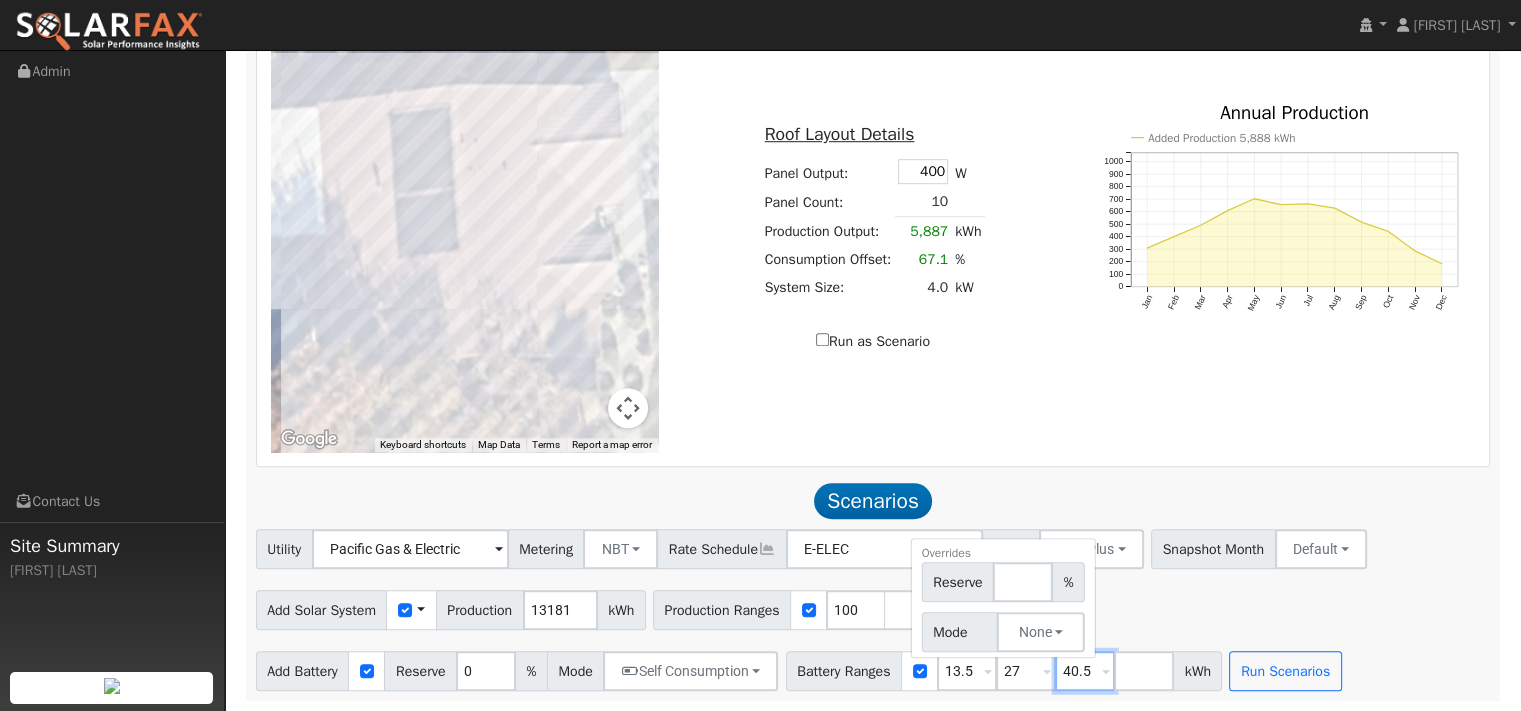 click on "40.5" at bounding box center [1085, 671] 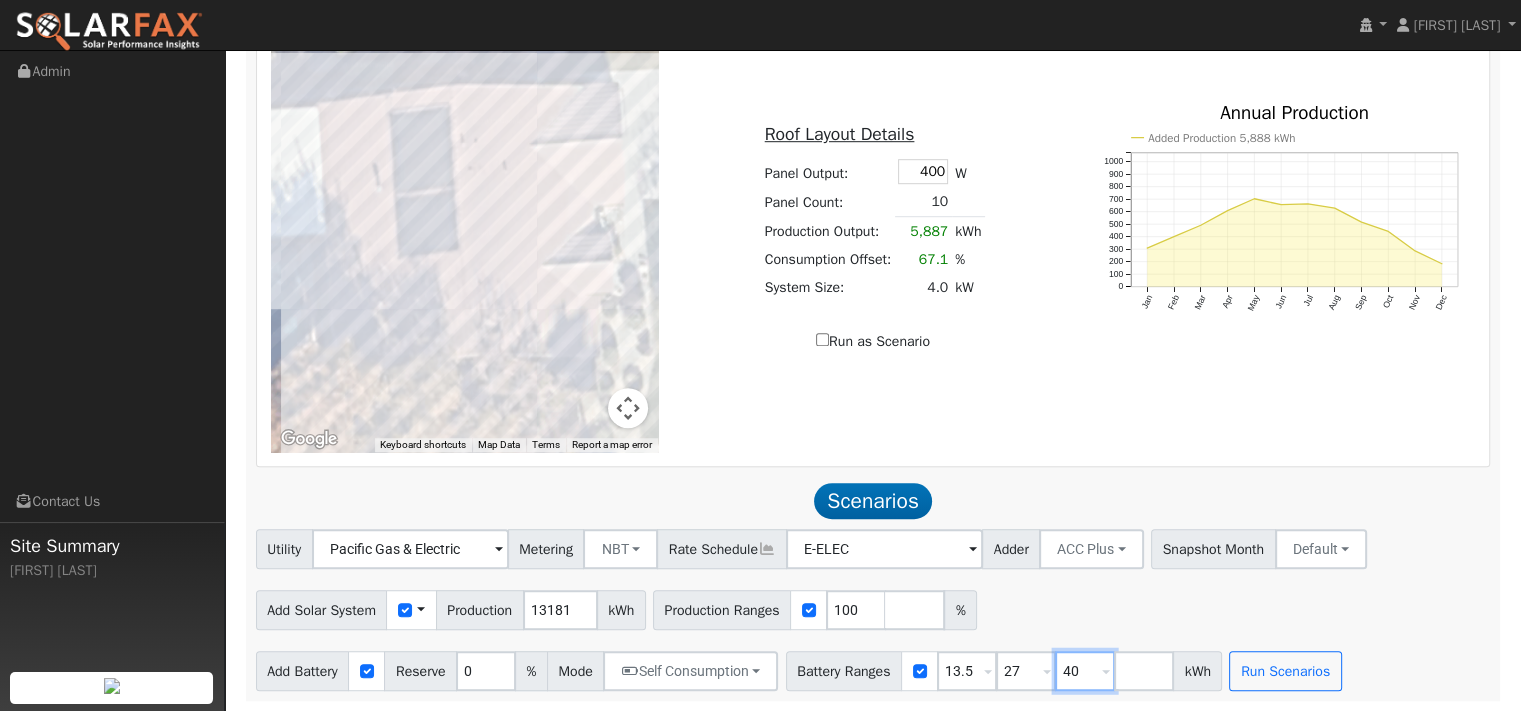 type on "4" 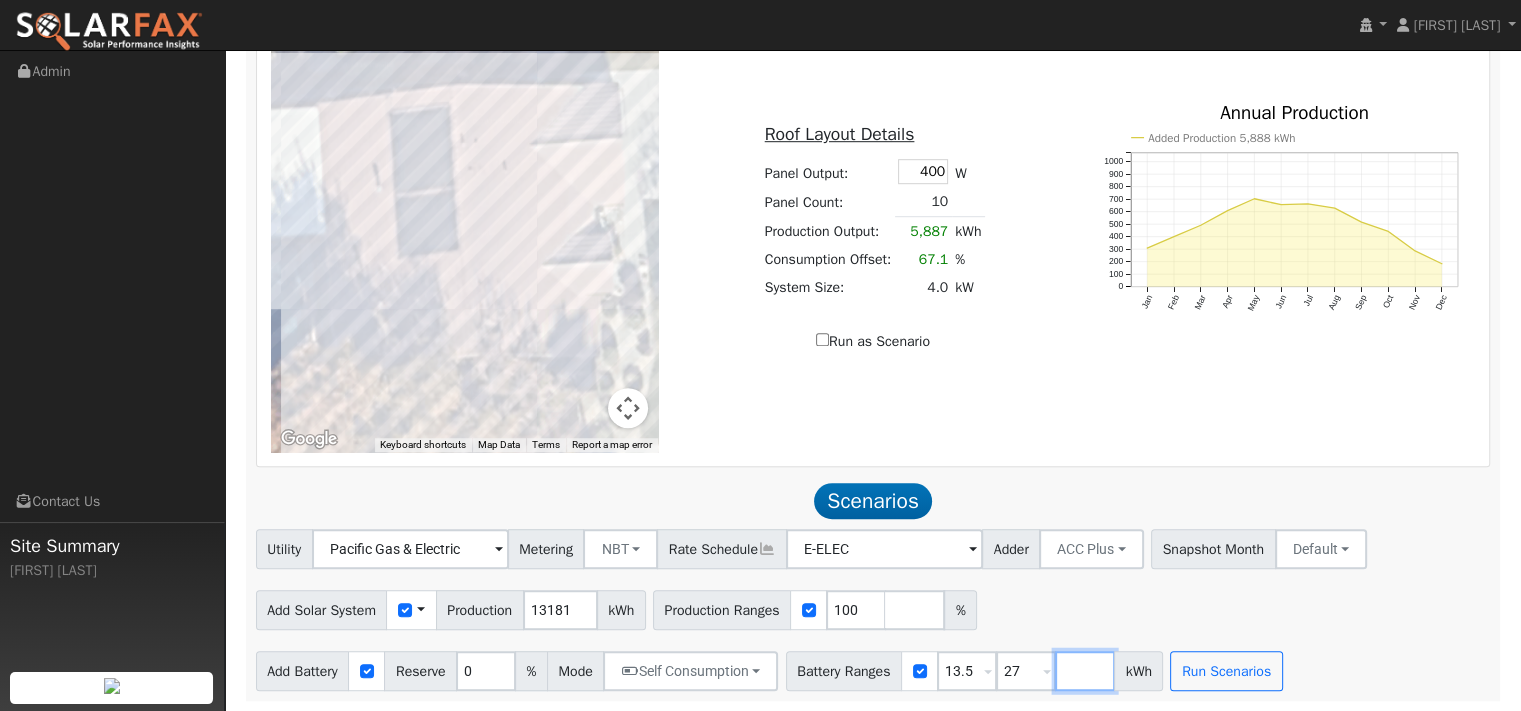 scroll, scrollTop: 1516, scrollLeft: 0, axis: vertical 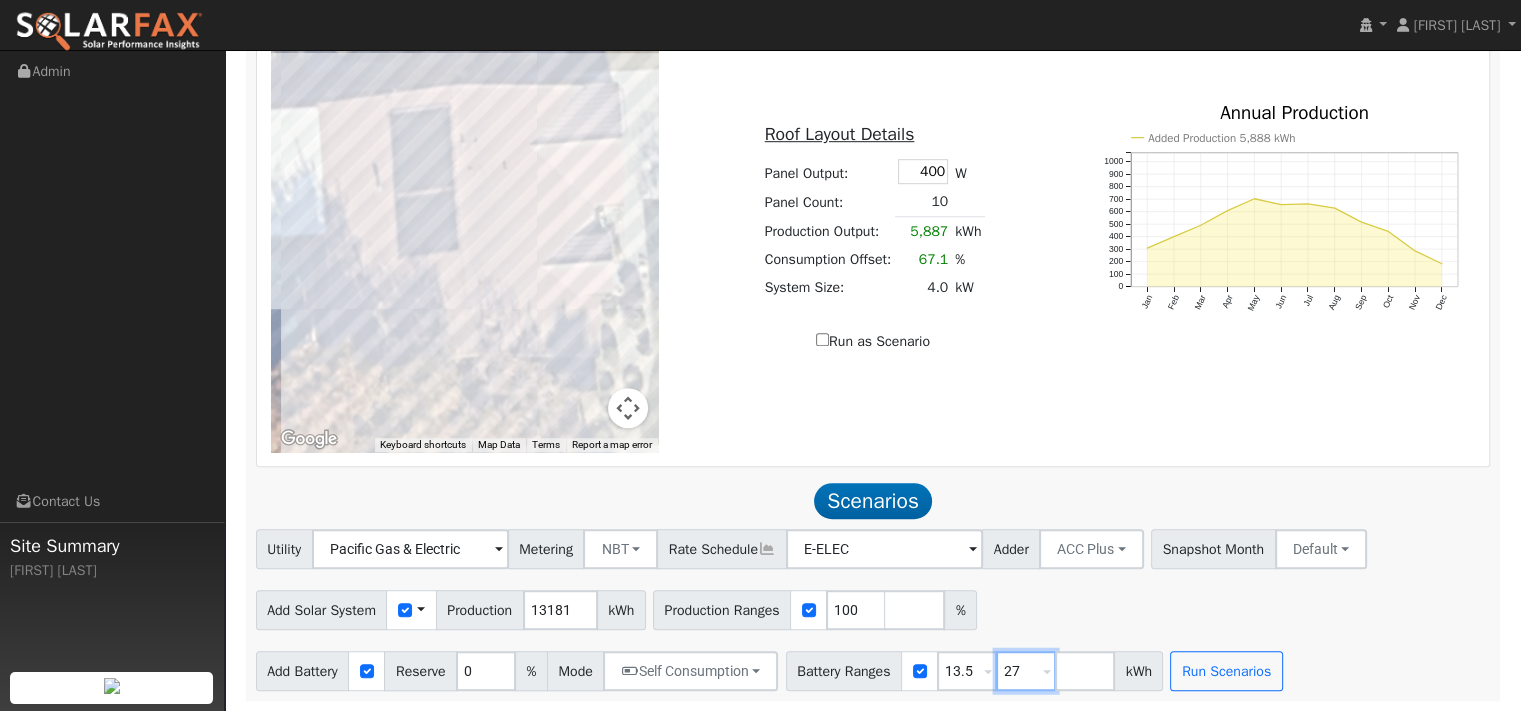 click on "27" at bounding box center (1026, 671) 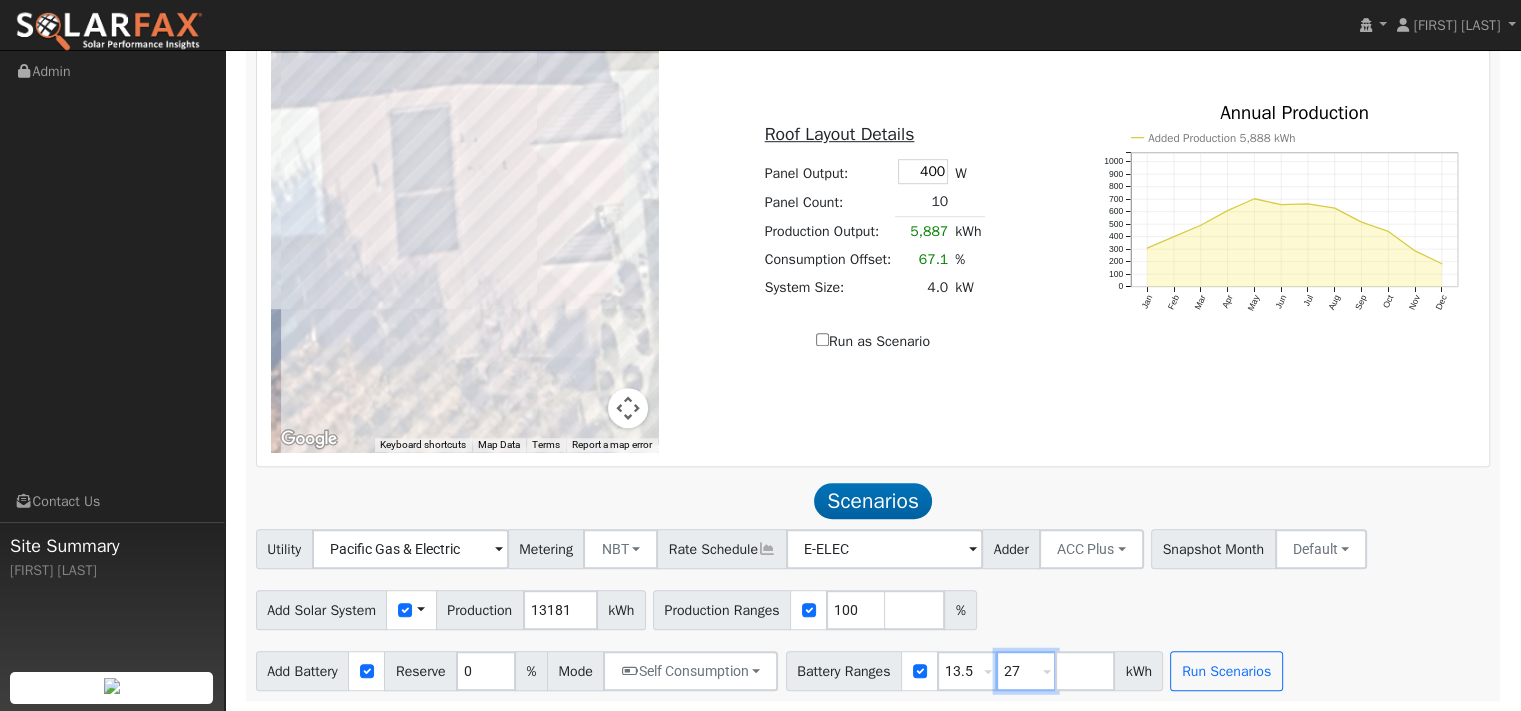 type on "2" 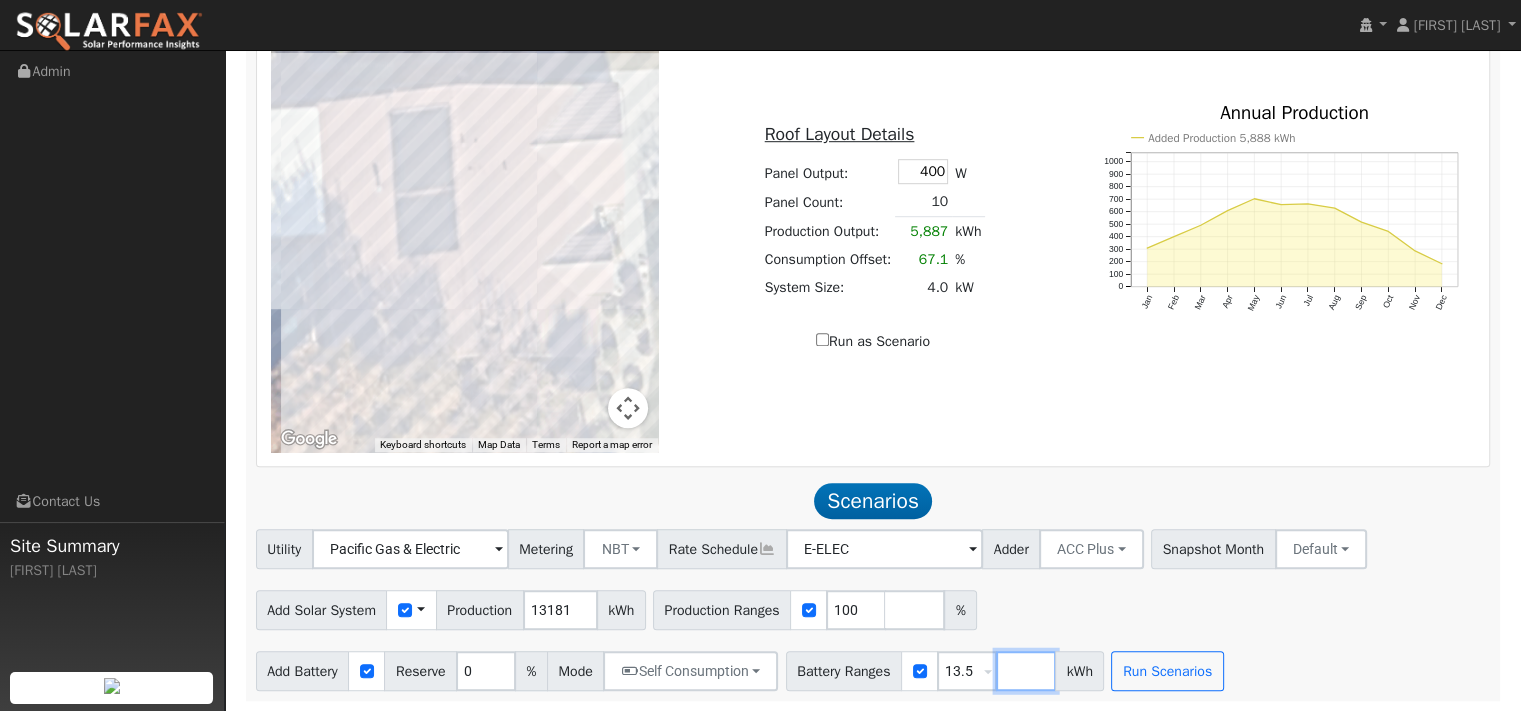 type 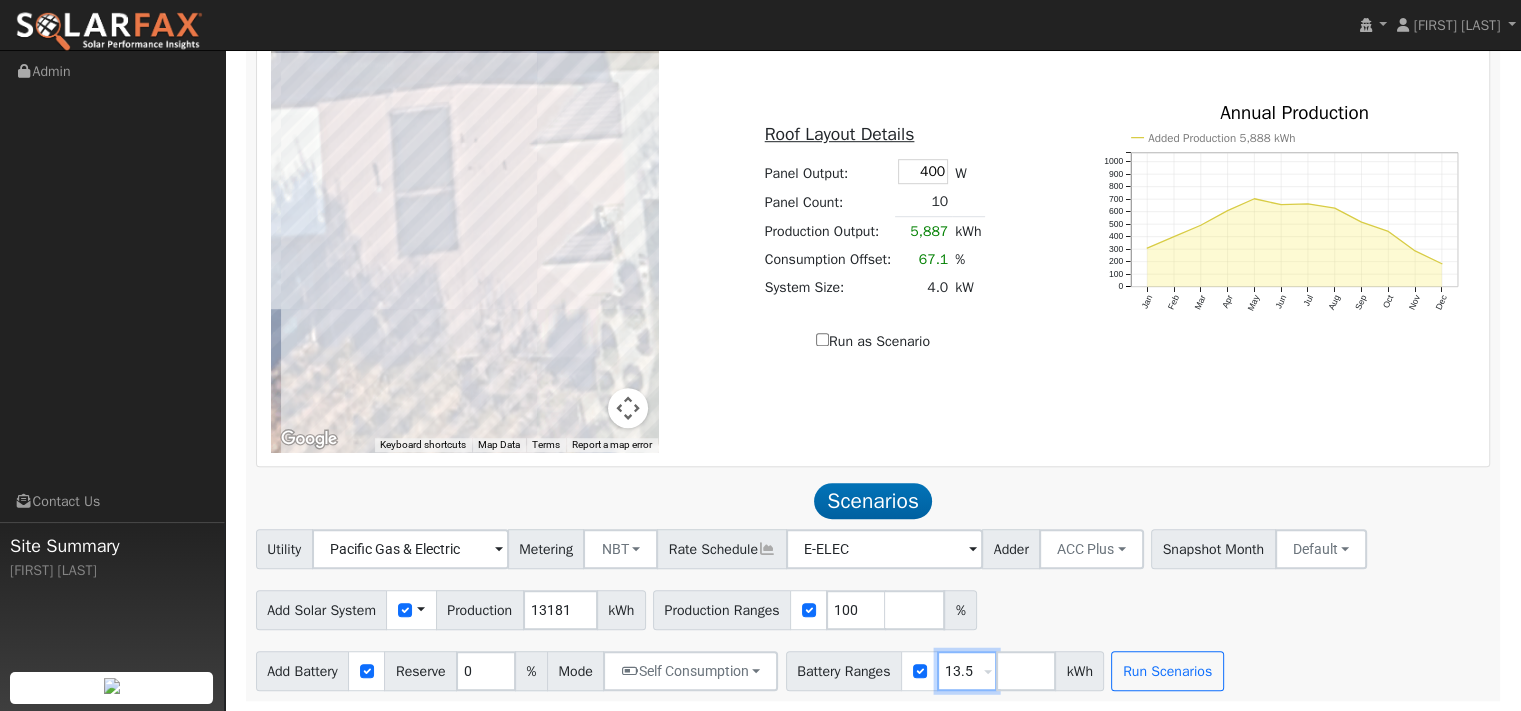 click on "13.5" at bounding box center (967, 671) 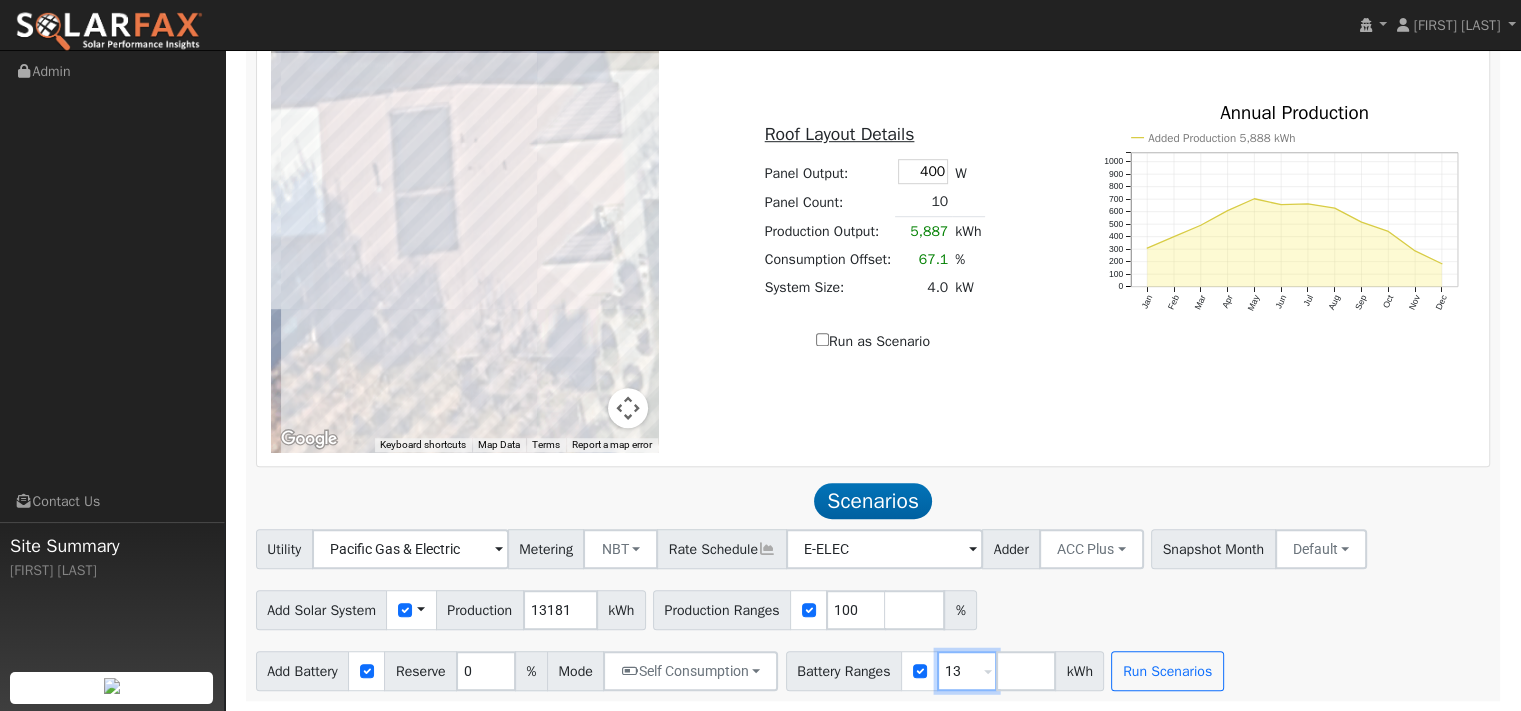type on "1" 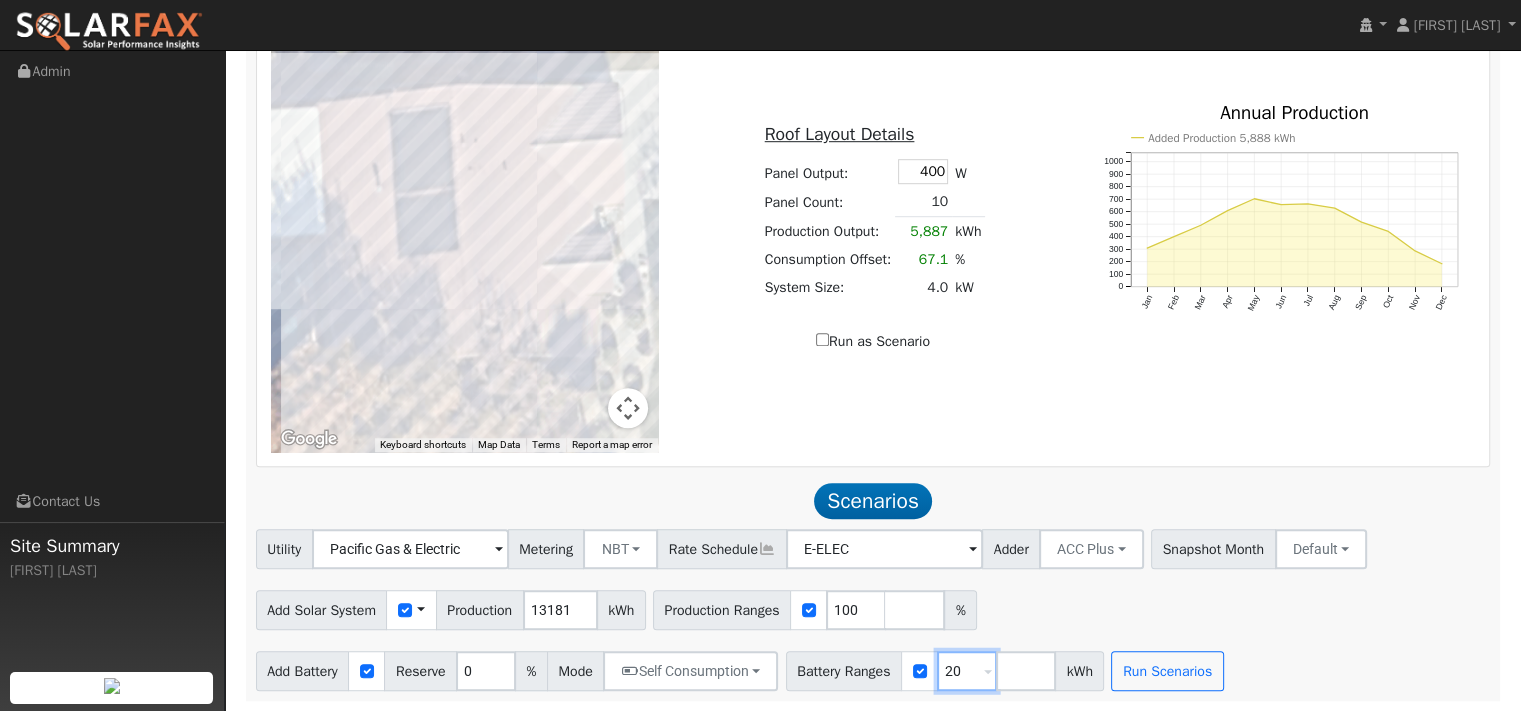 type on "20" 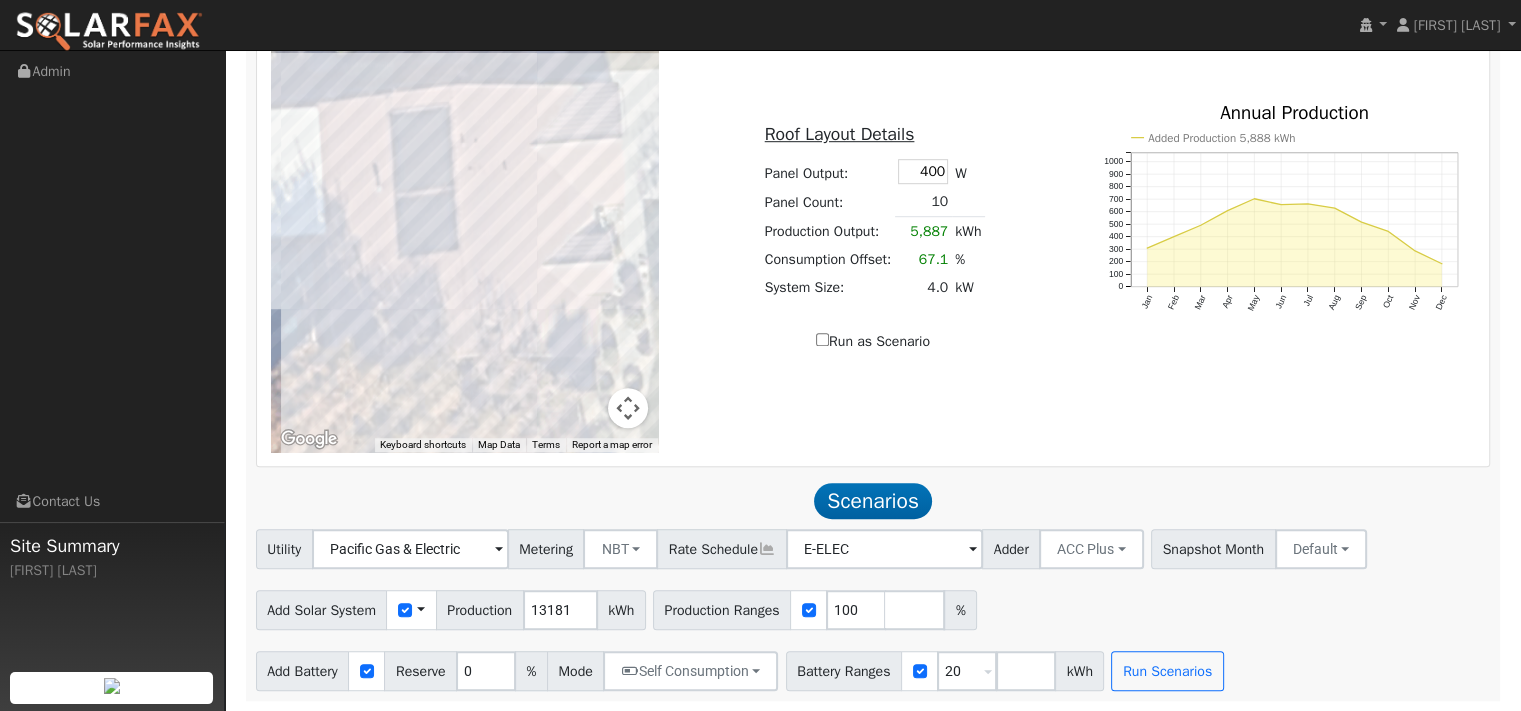 click on "Add Solar System Use CSV Data Production 13181 kWh Production Ranges 100 %" at bounding box center (873, 606) 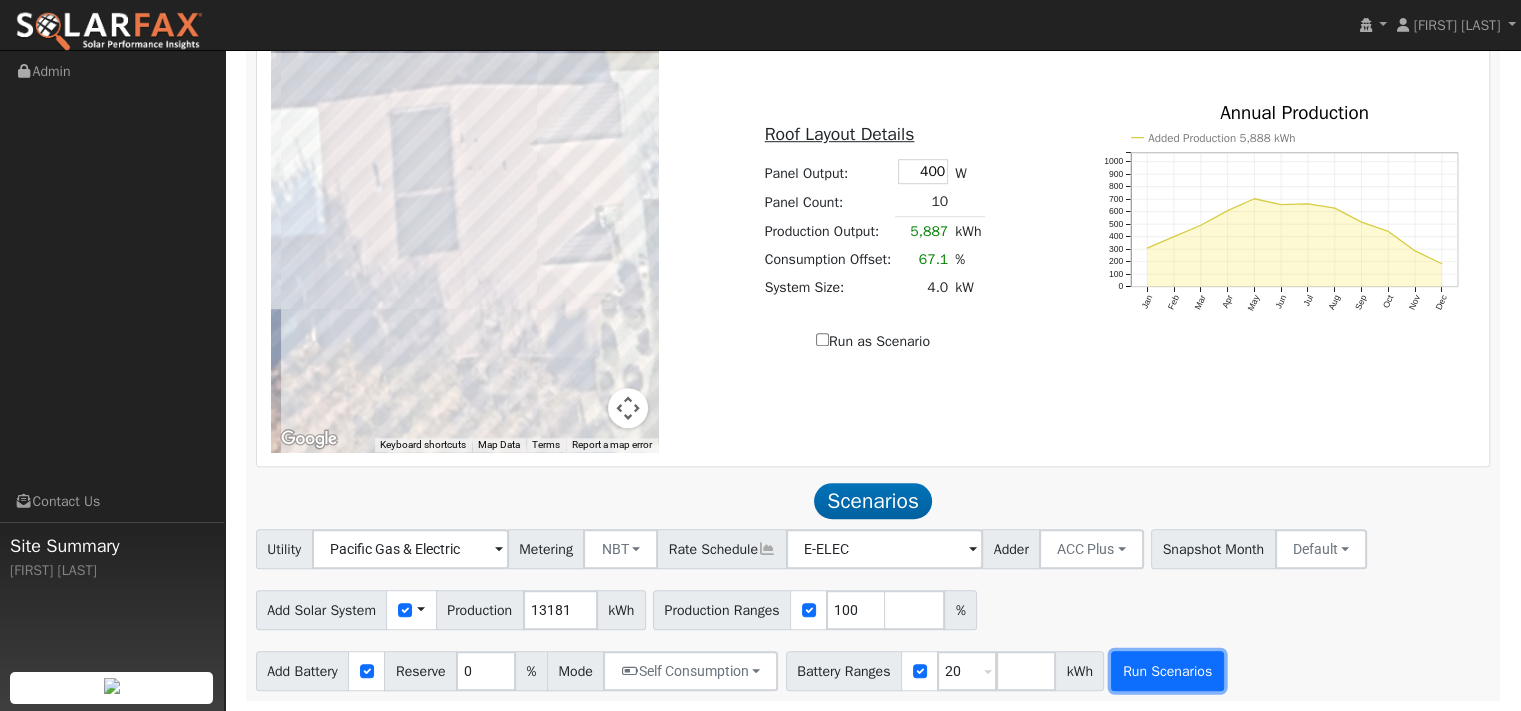click on "Run Scenarios" at bounding box center [1167, 671] 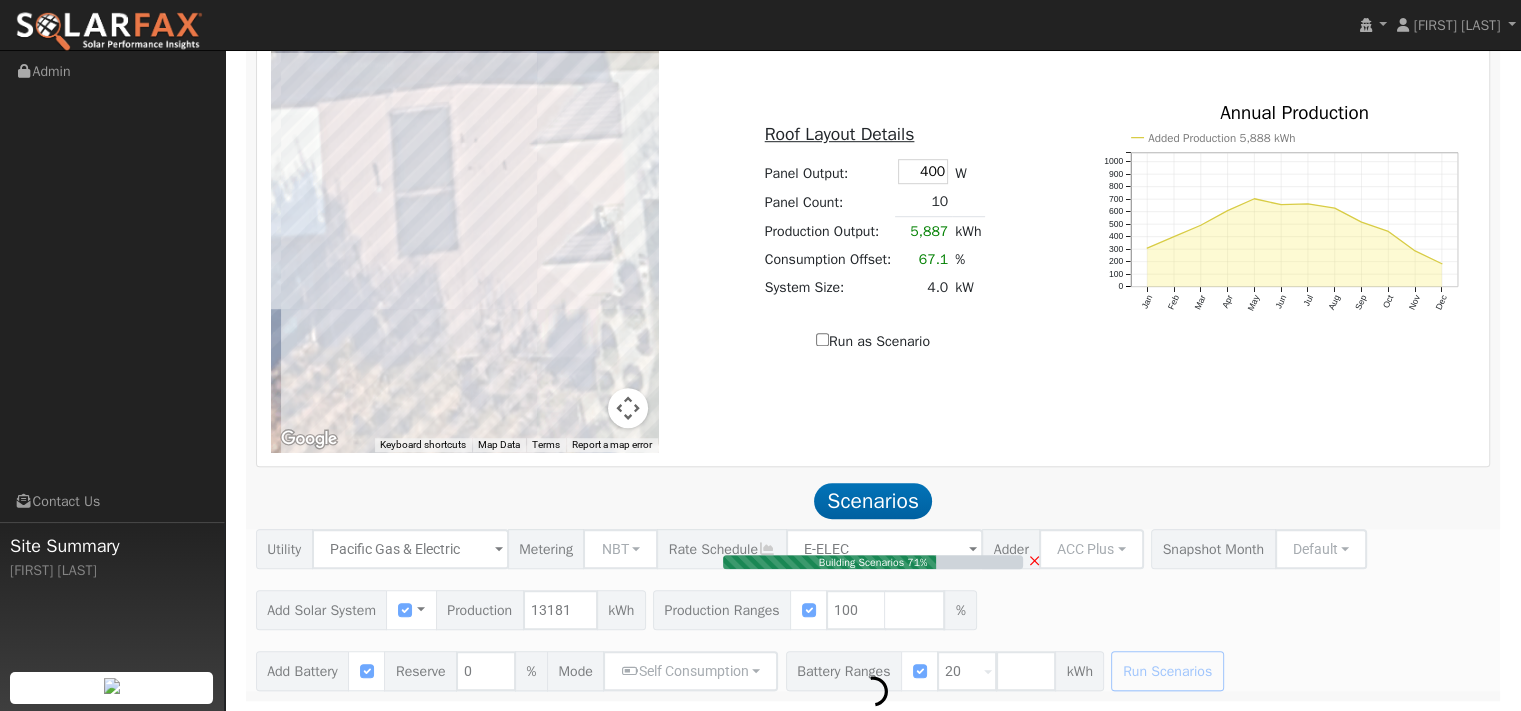 type on "8.8" 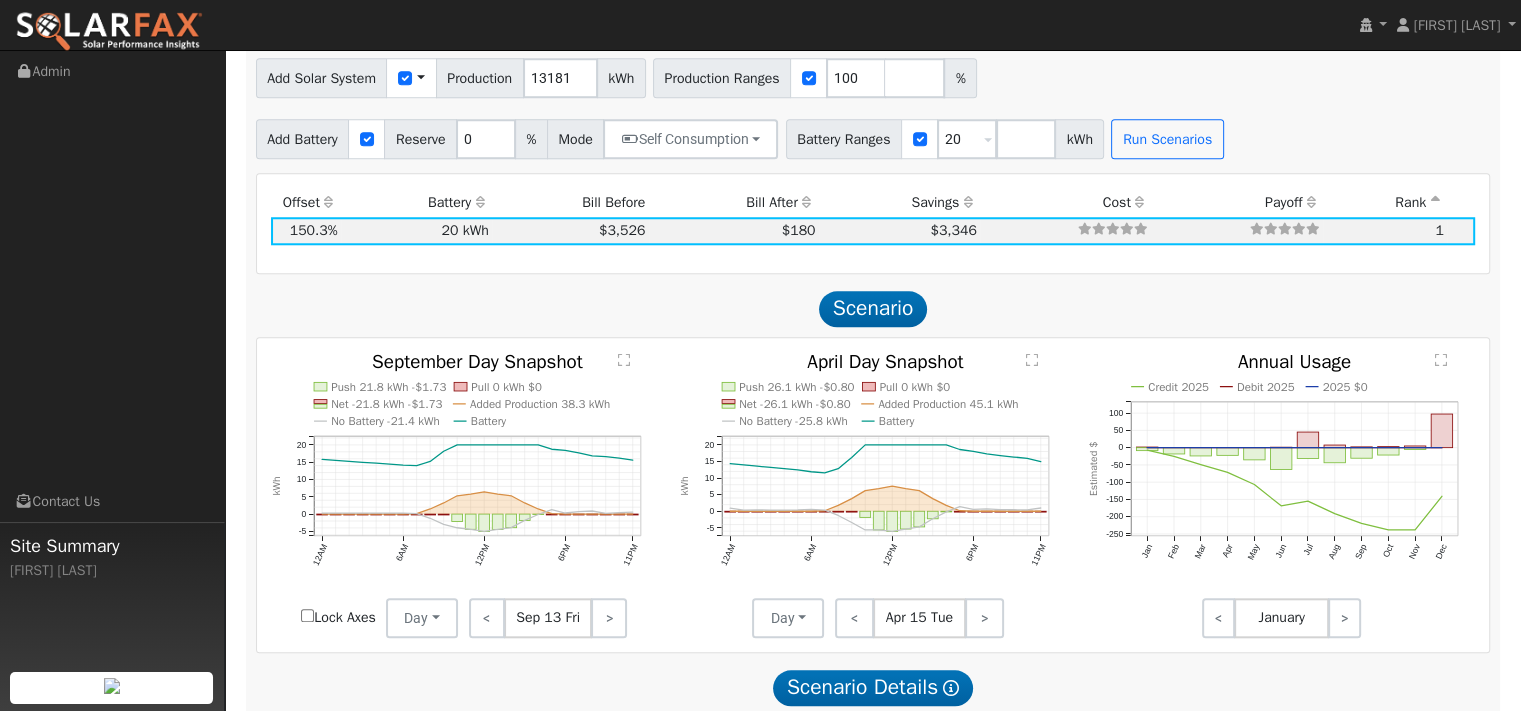 scroll, scrollTop: 1864, scrollLeft: 0, axis: vertical 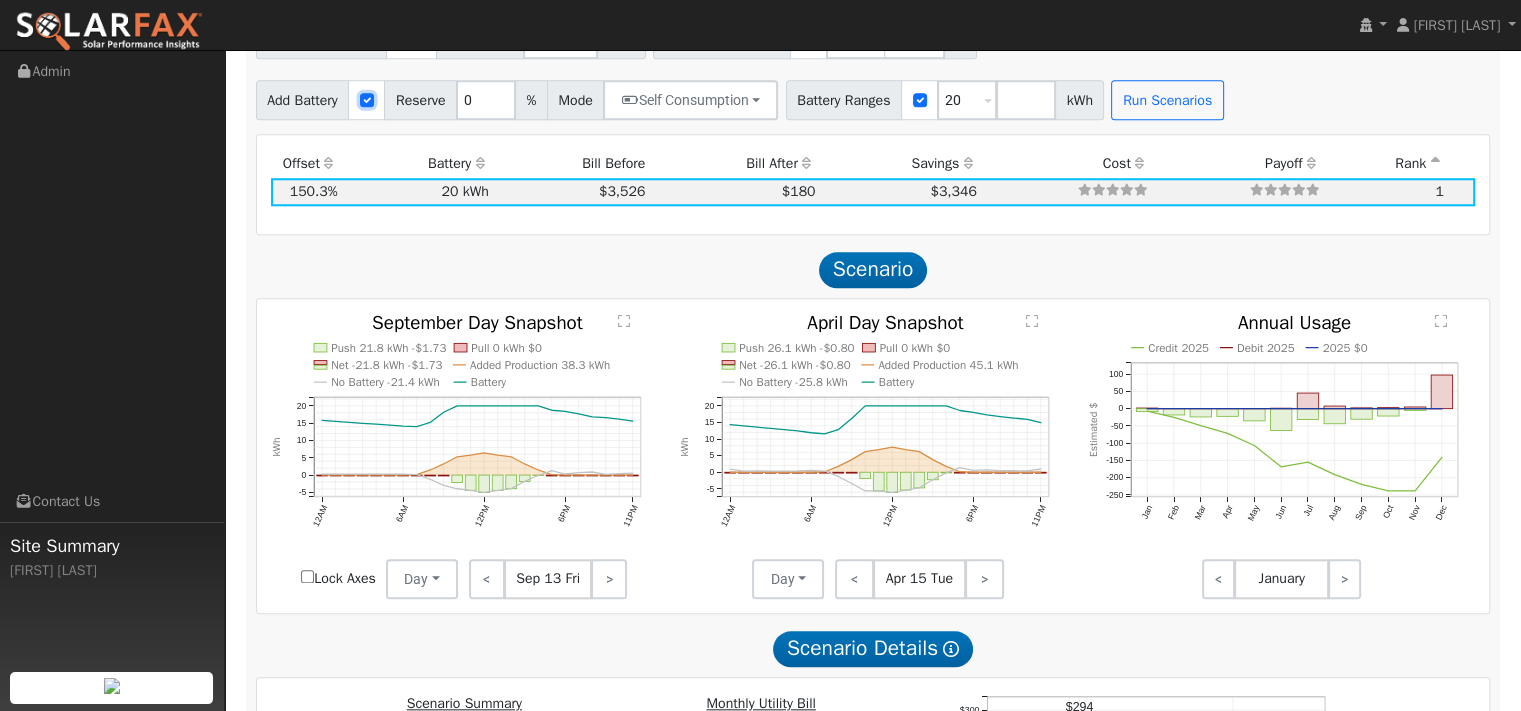 click at bounding box center [367, 100] 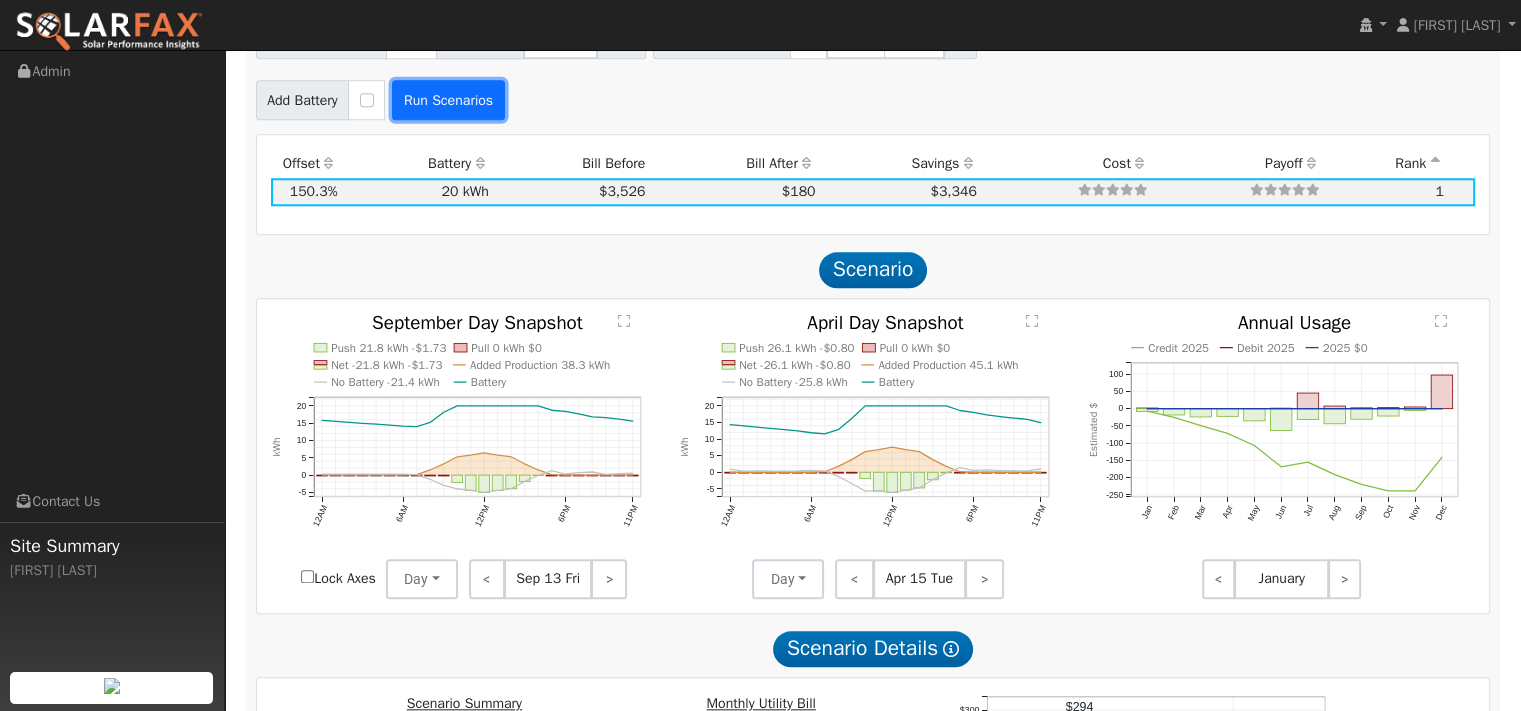 click on "Run Scenarios" at bounding box center (448, 100) 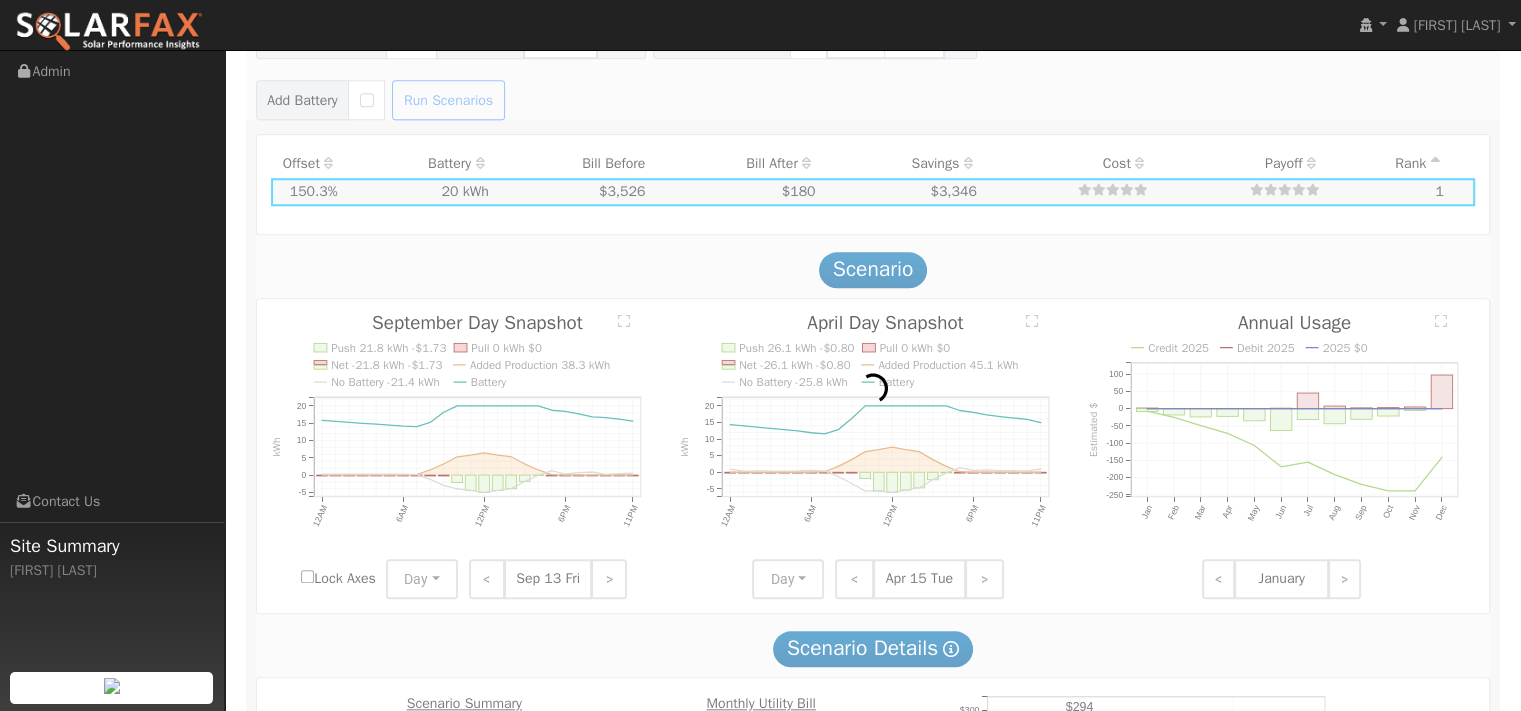 type on "$9,227" 